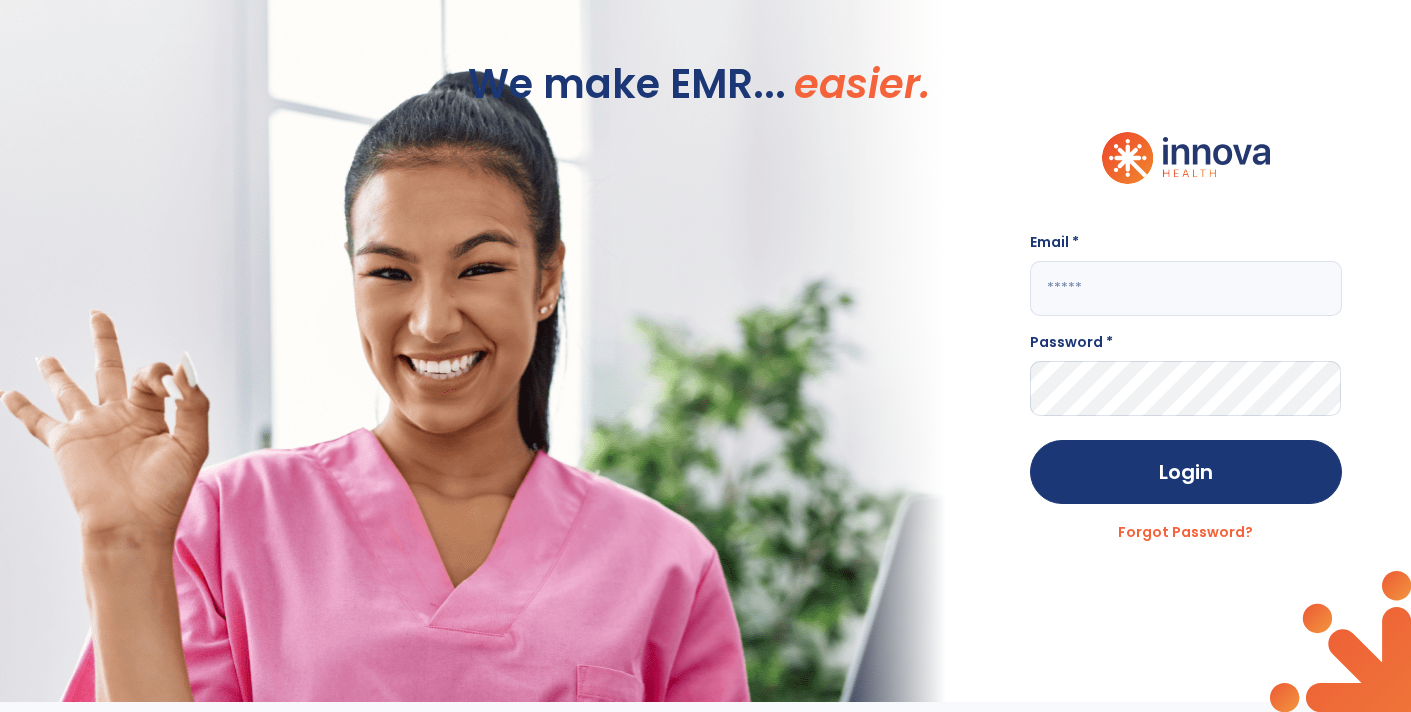 scroll, scrollTop: 0, scrollLeft: 0, axis: both 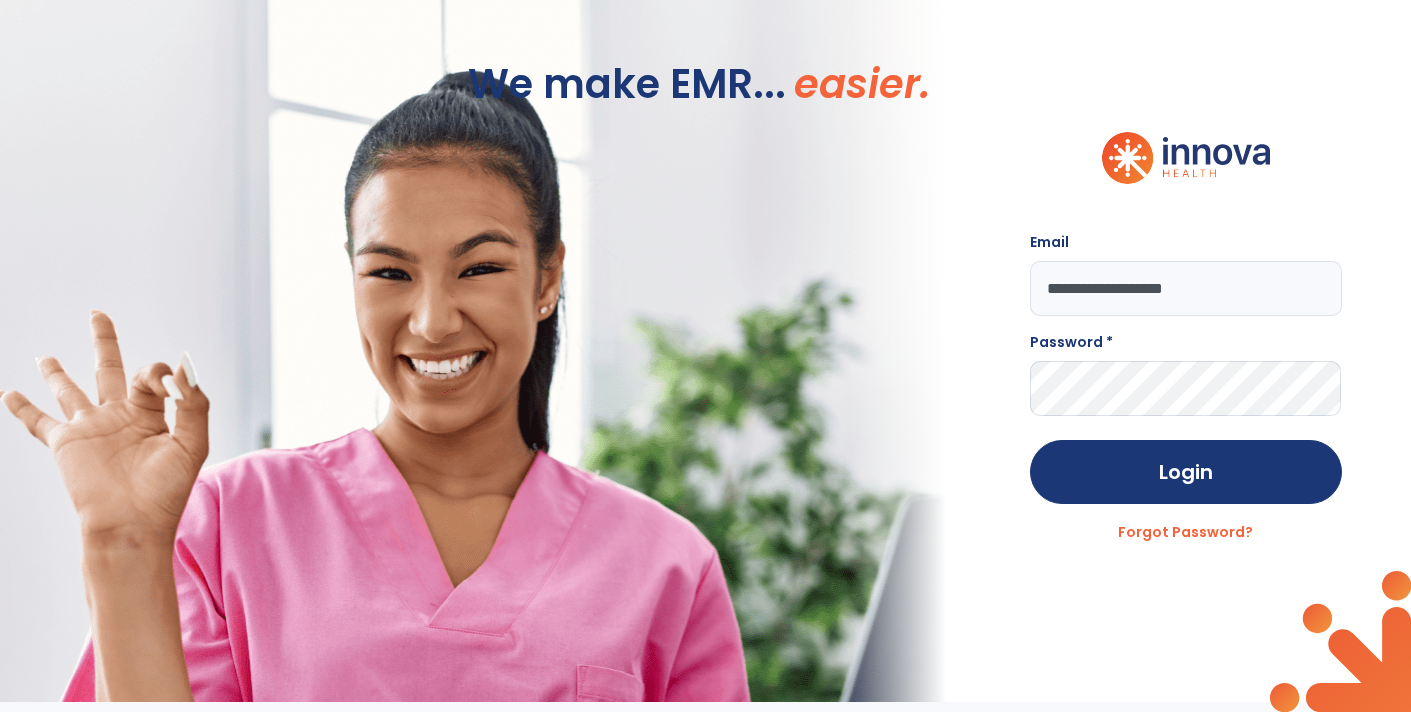 type on "**********" 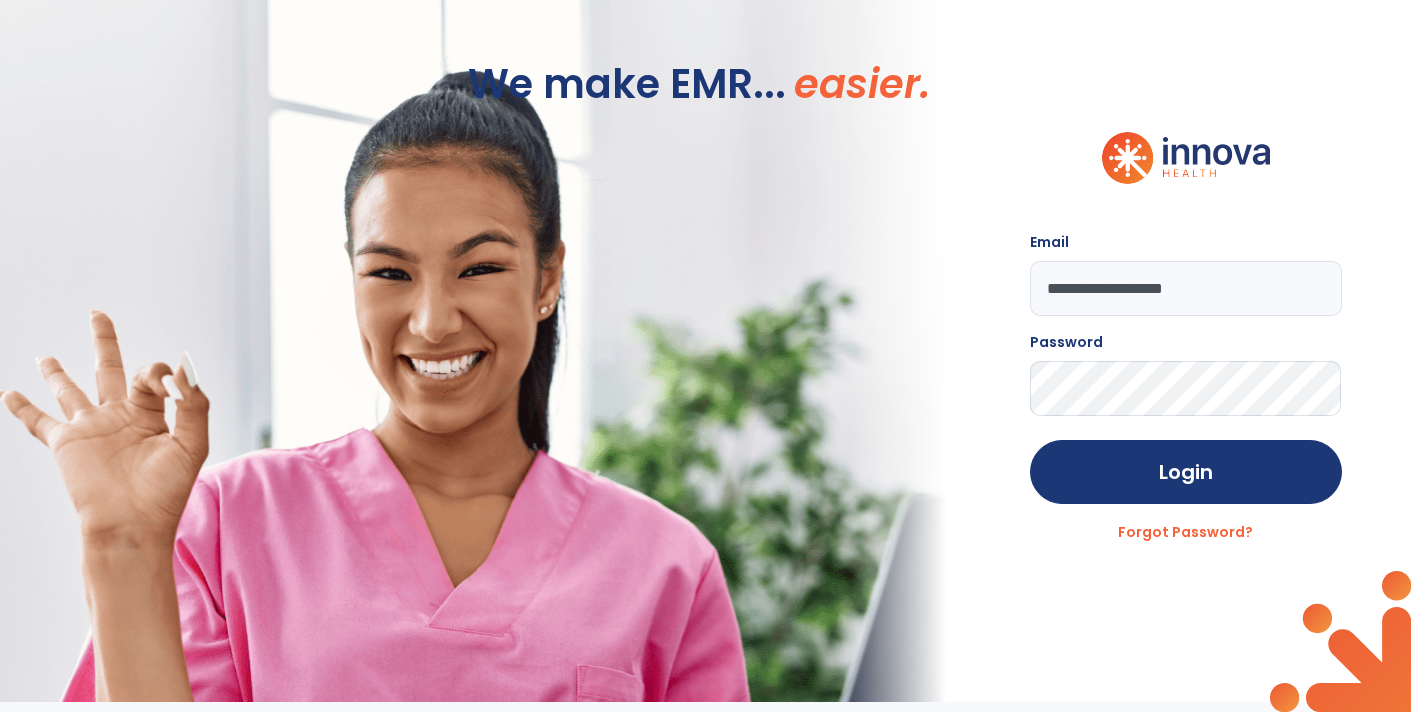 click on "Login" 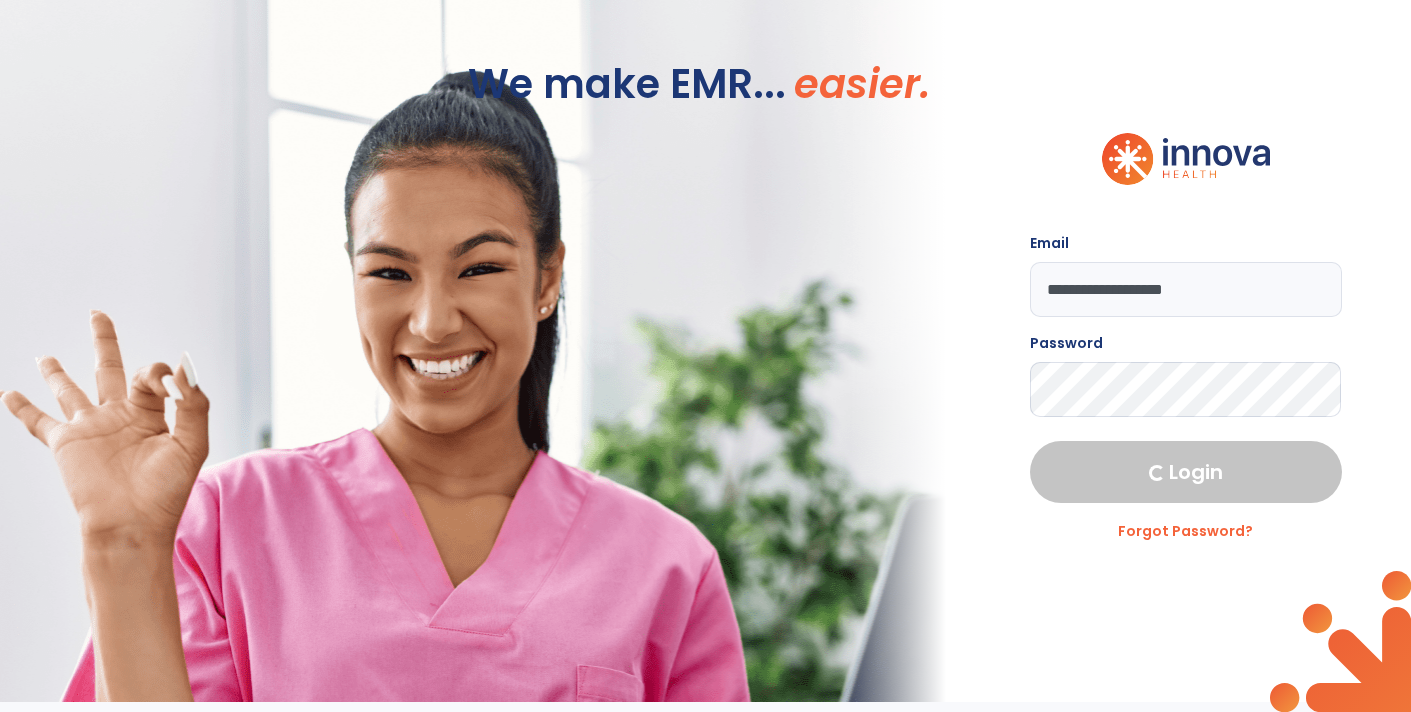 select on "****" 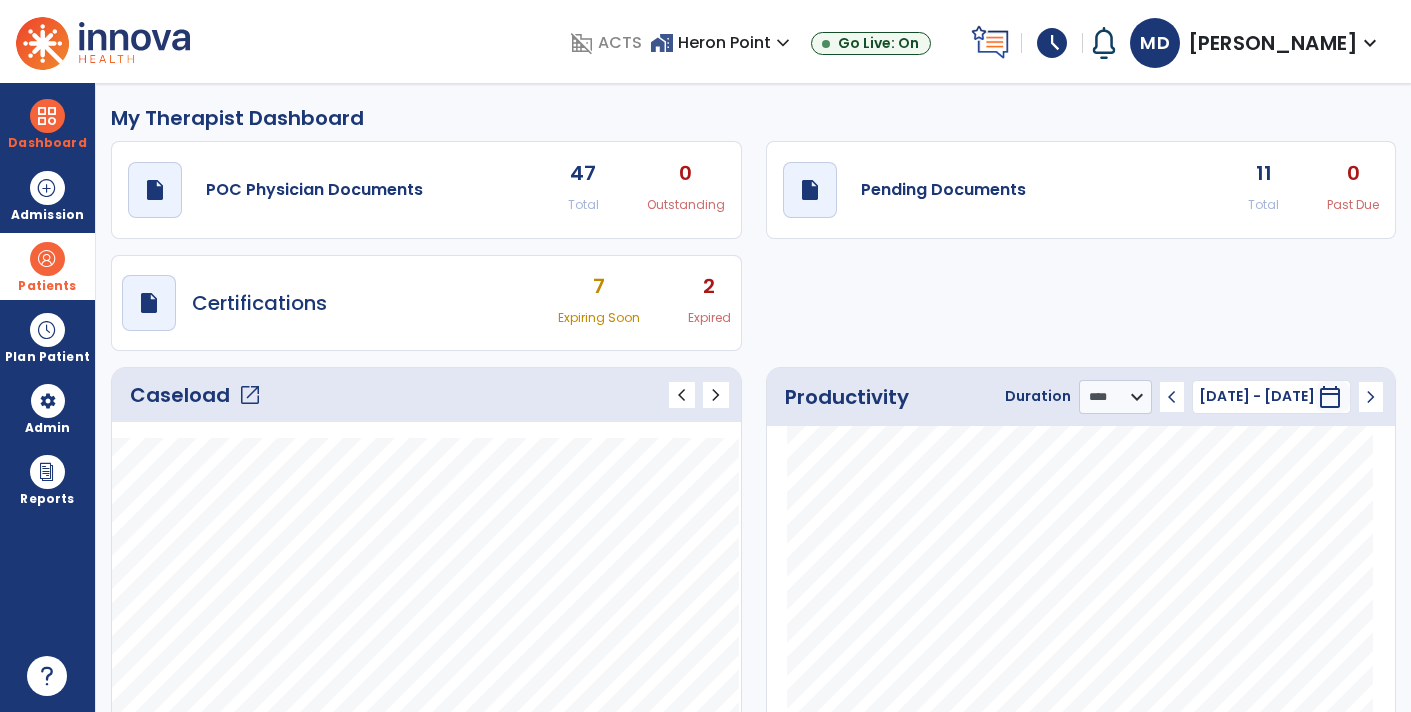 click at bounding box center (47, 259) 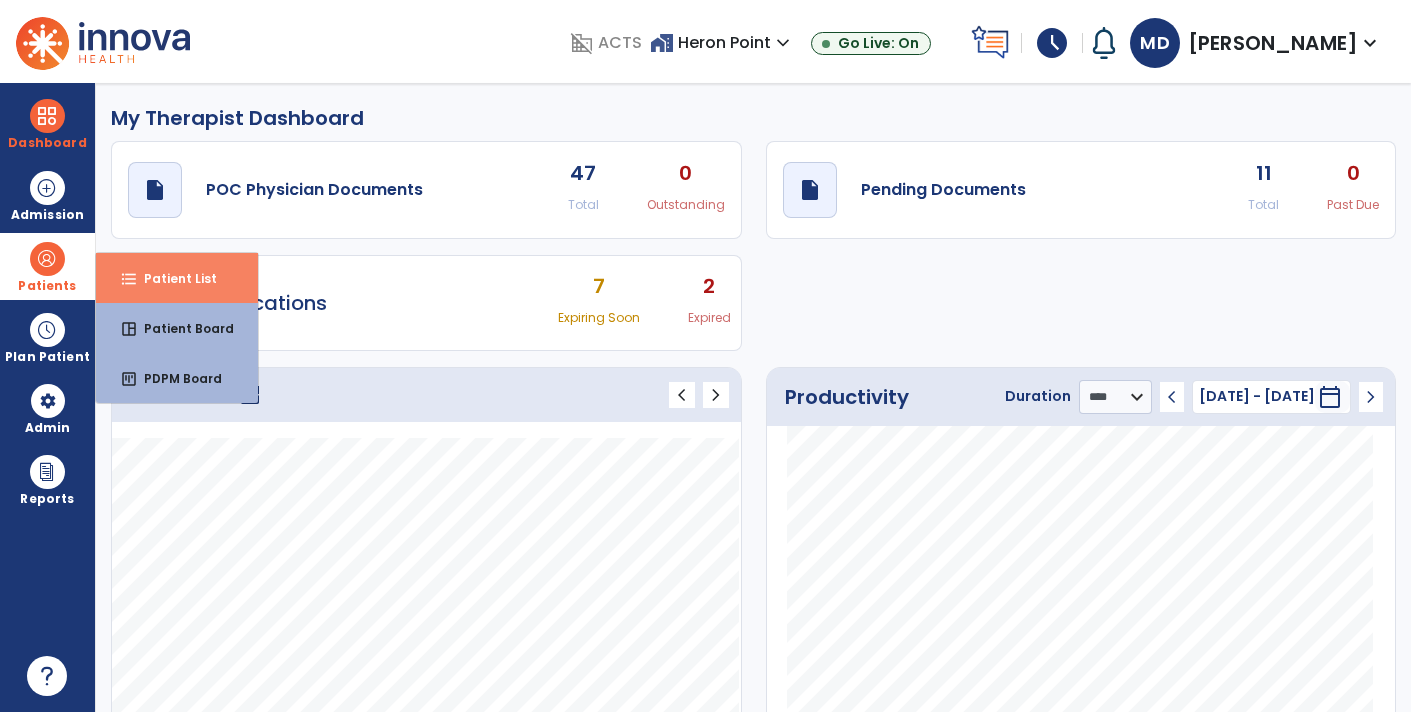 click on "Patient List" at bounding box center (172, 278) 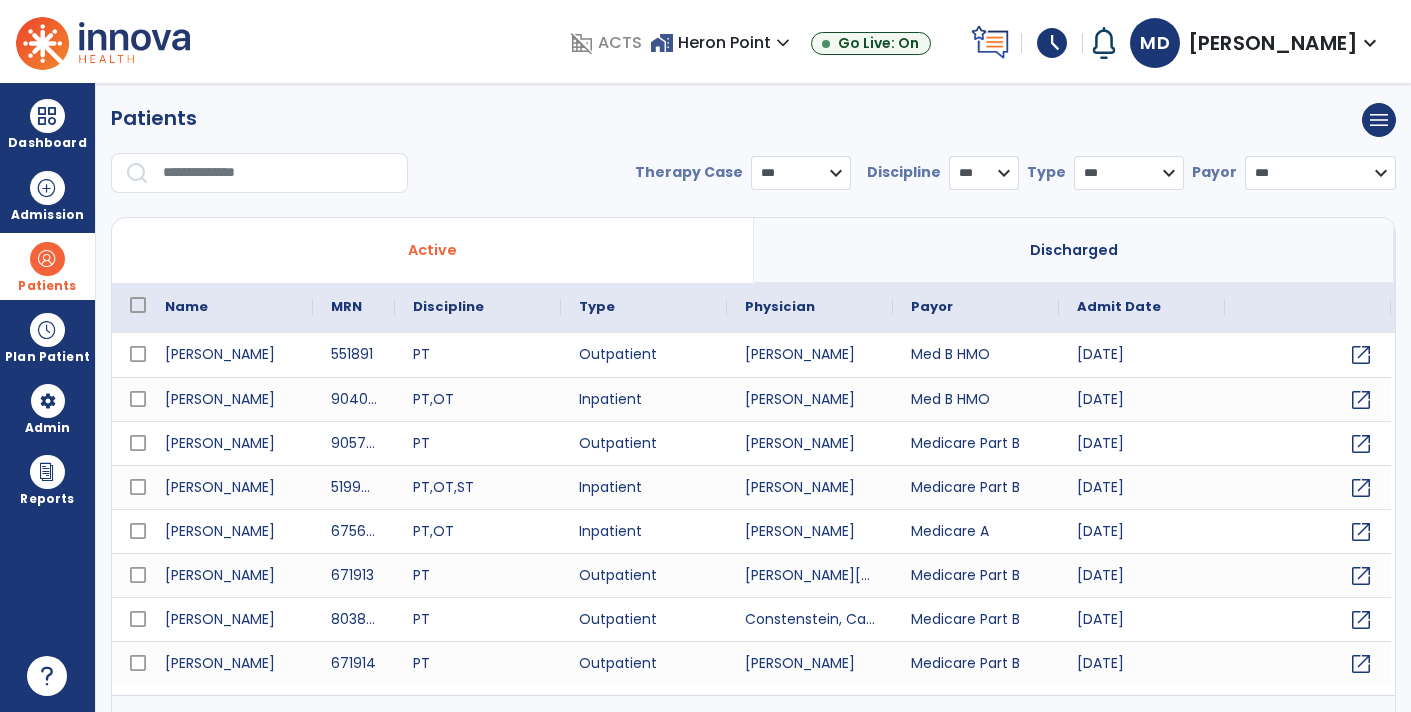 click at bounding box center [278, 173] 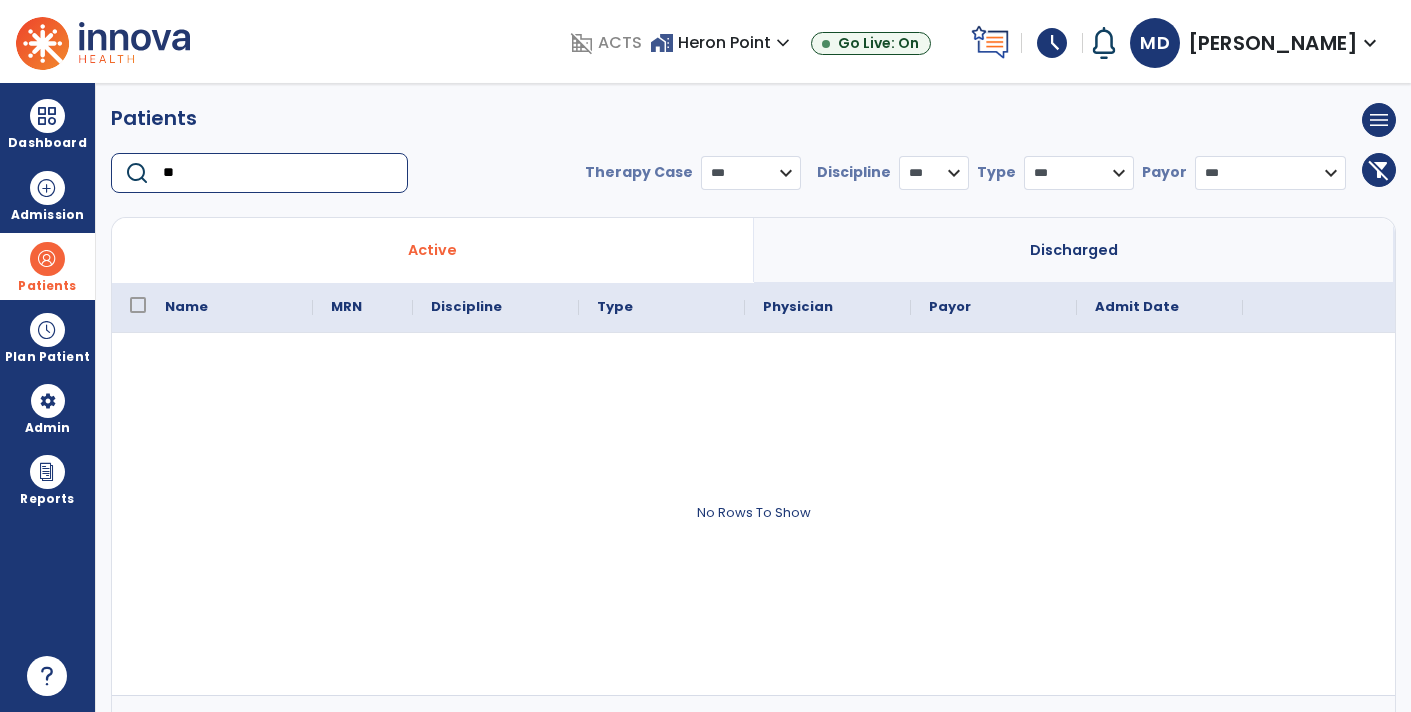type on "*" 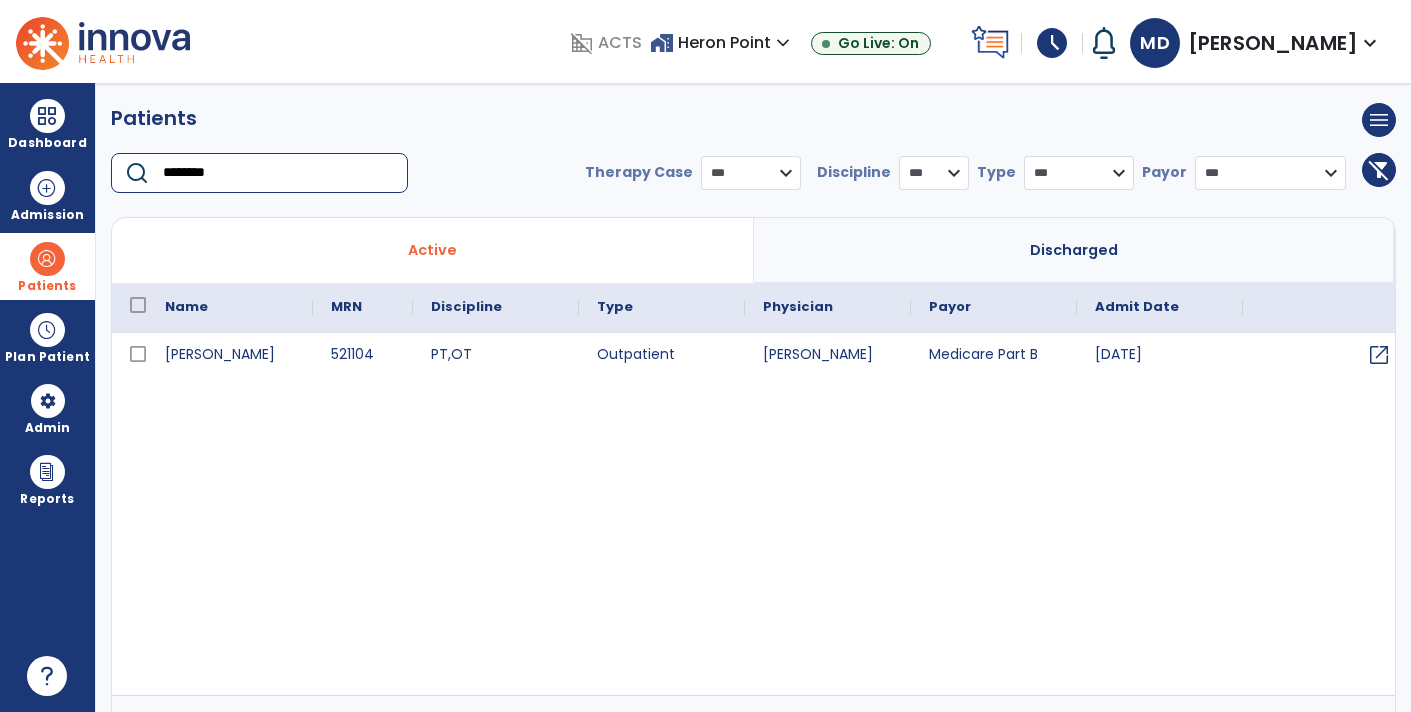 type on "********" 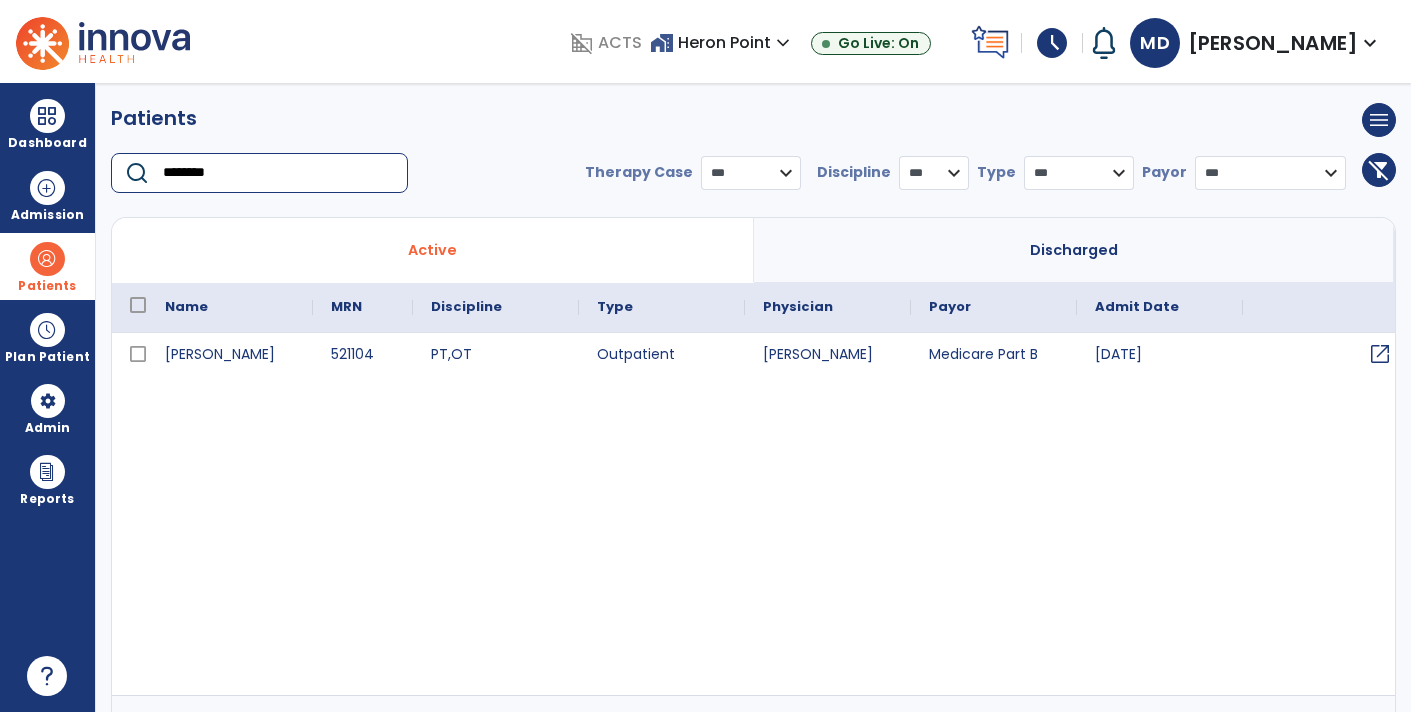 click on "open_in_new" at bounding box center [1380, 354] 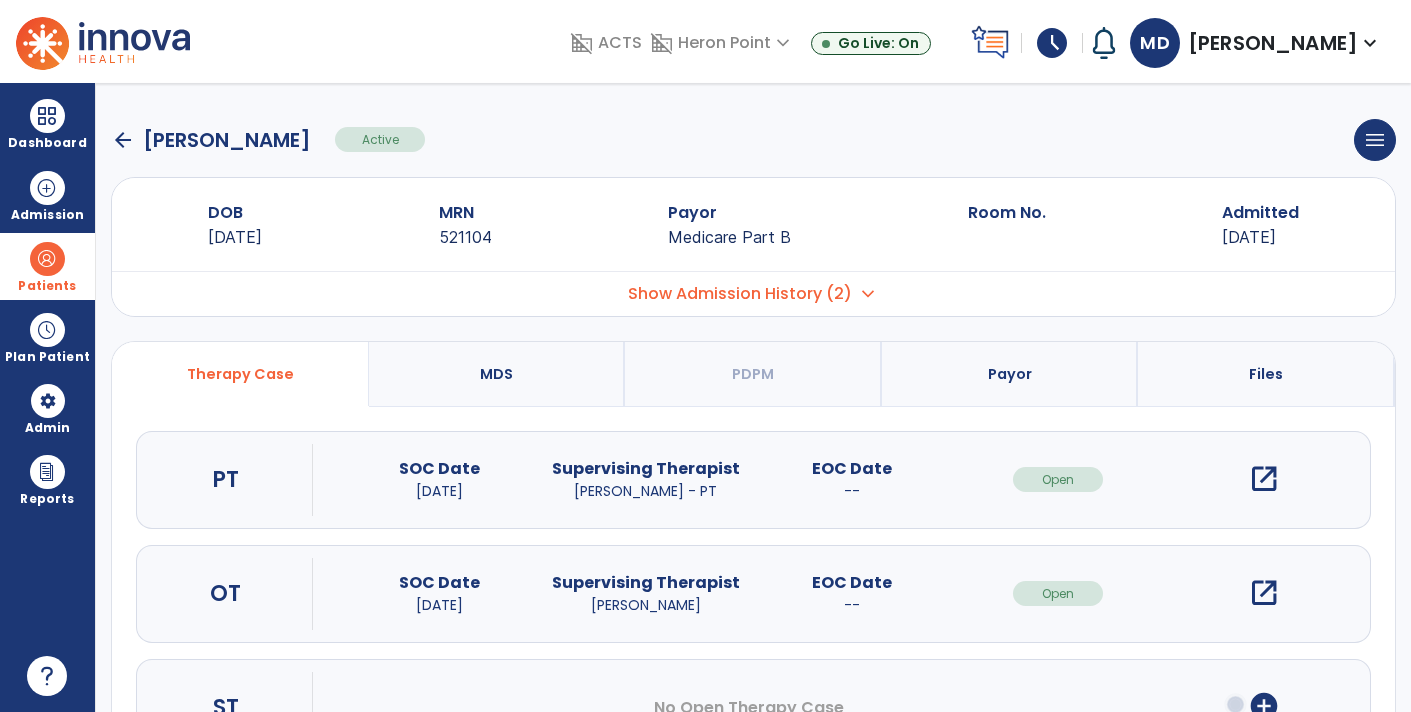 click on "open_in_new" at bounding box center (1264, 593) 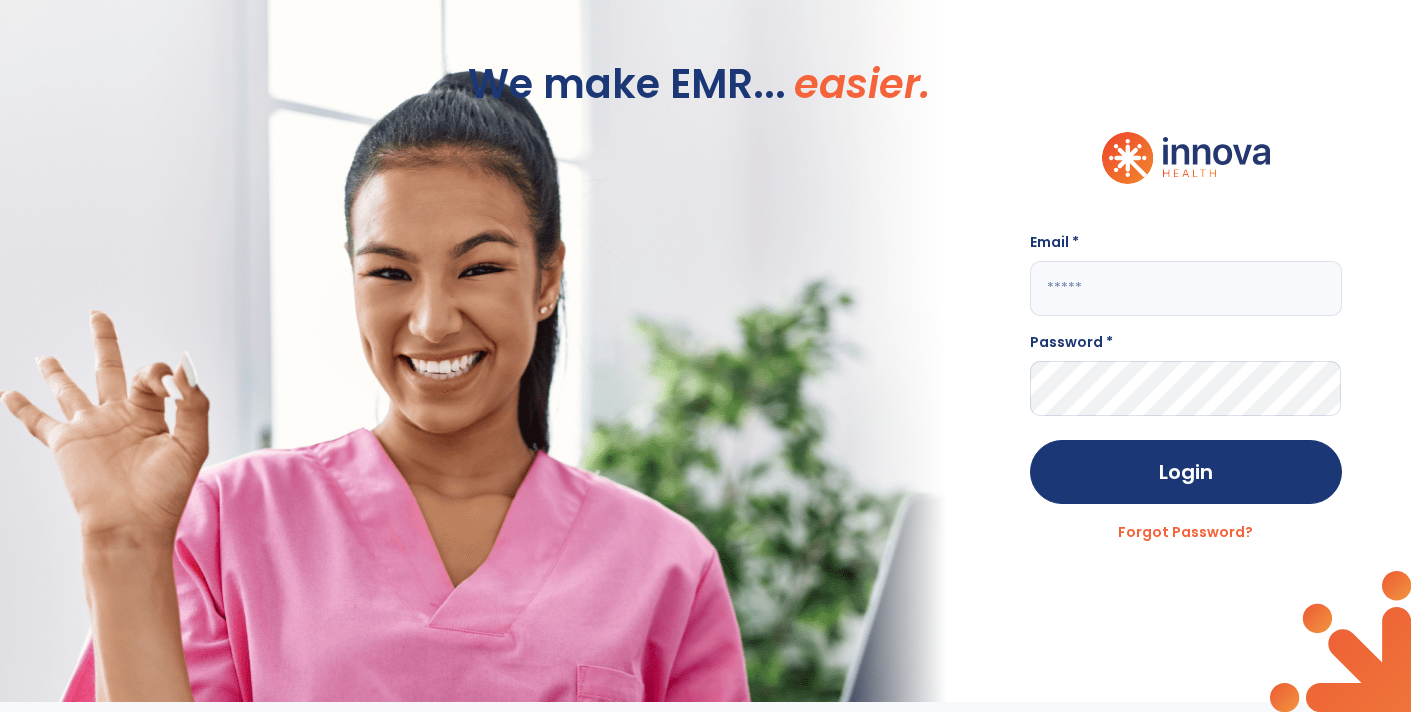click 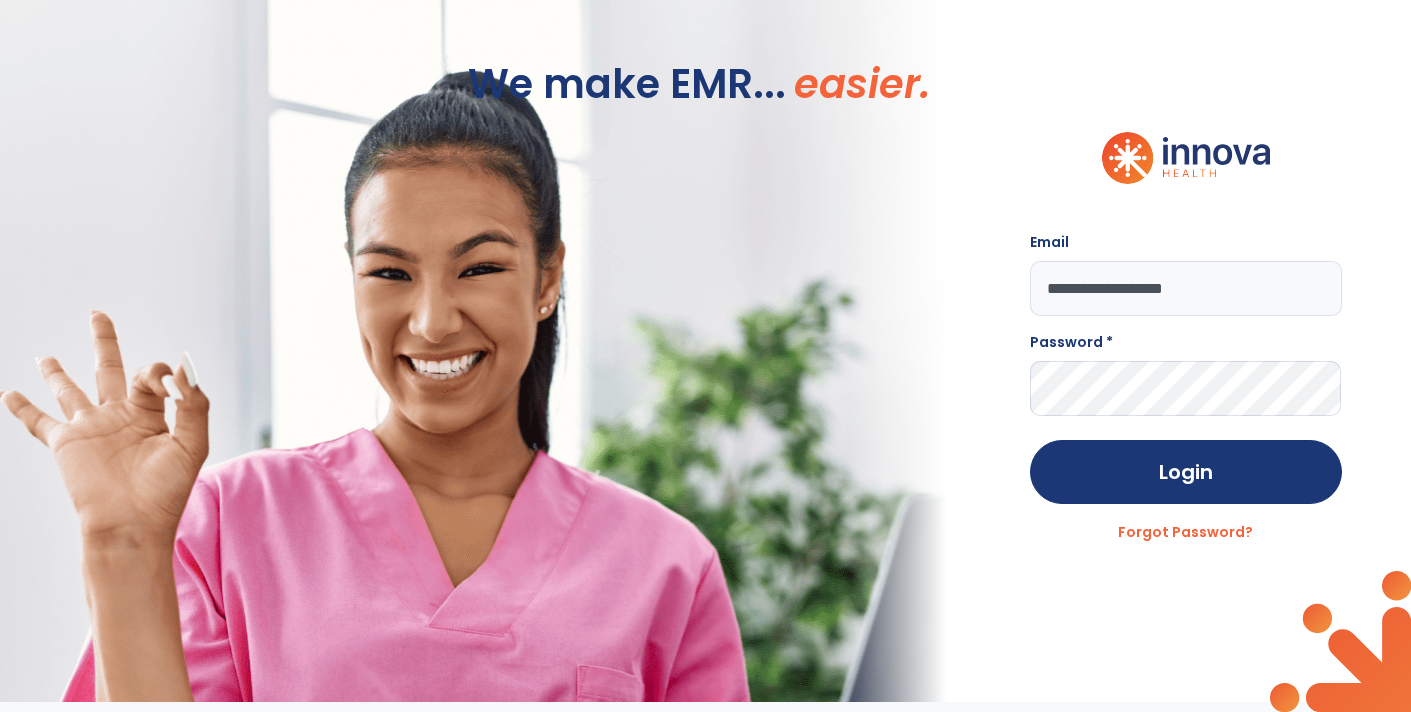 type on "**********" 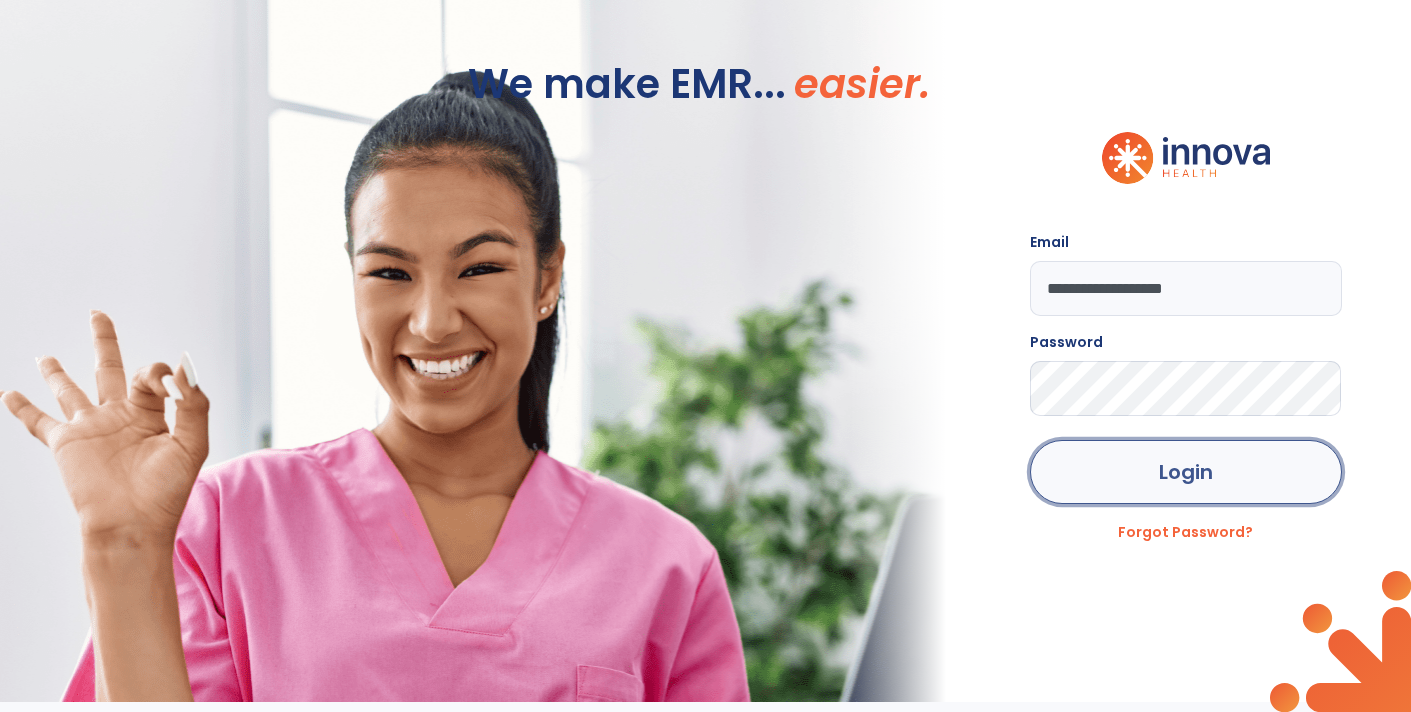 click on "Login" 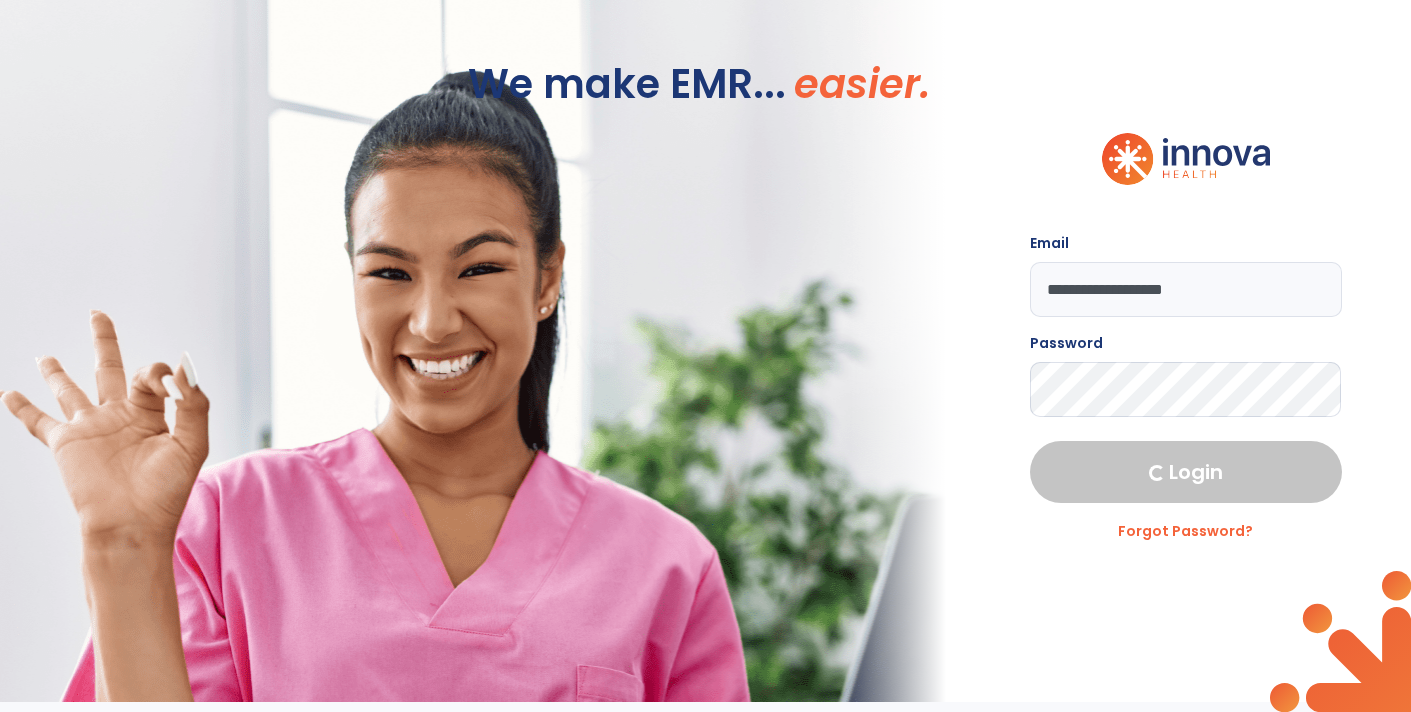 select on "****" 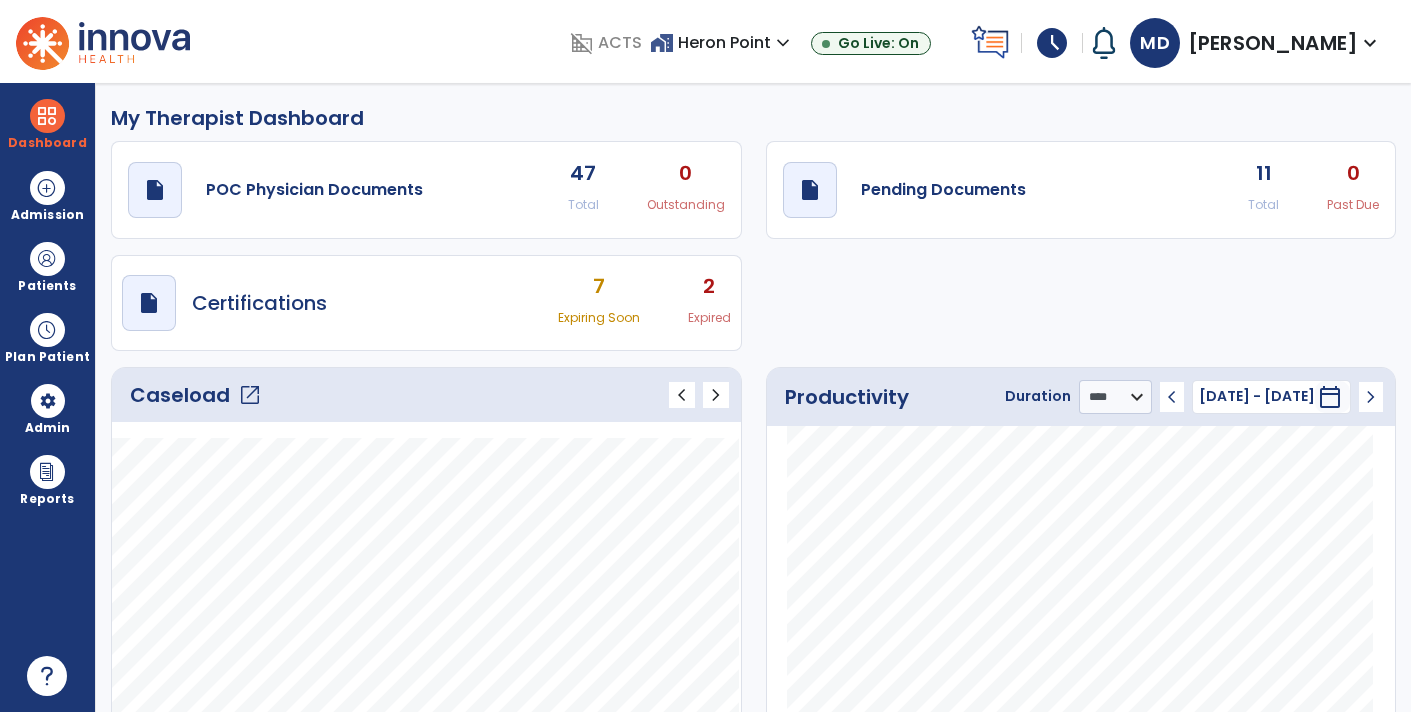 click on "Past Due" 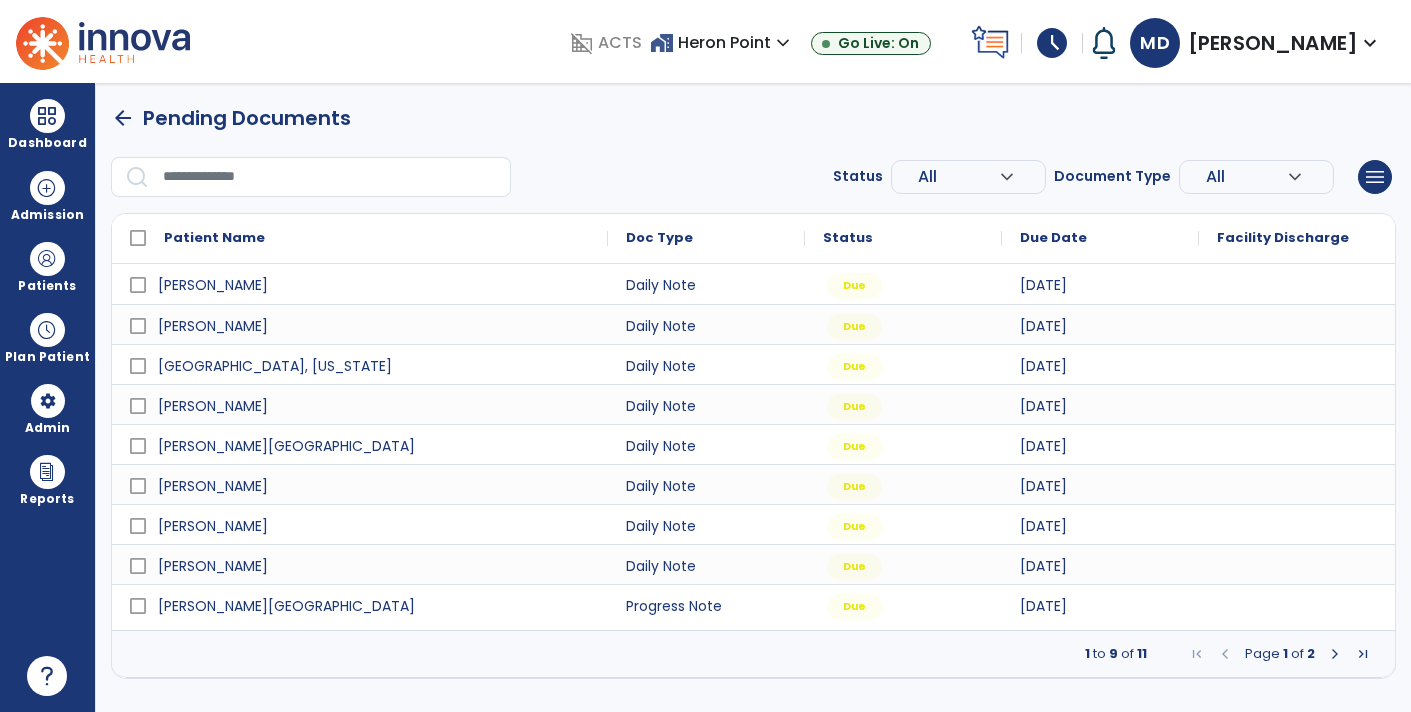 click at bounding box center [1335, 654] 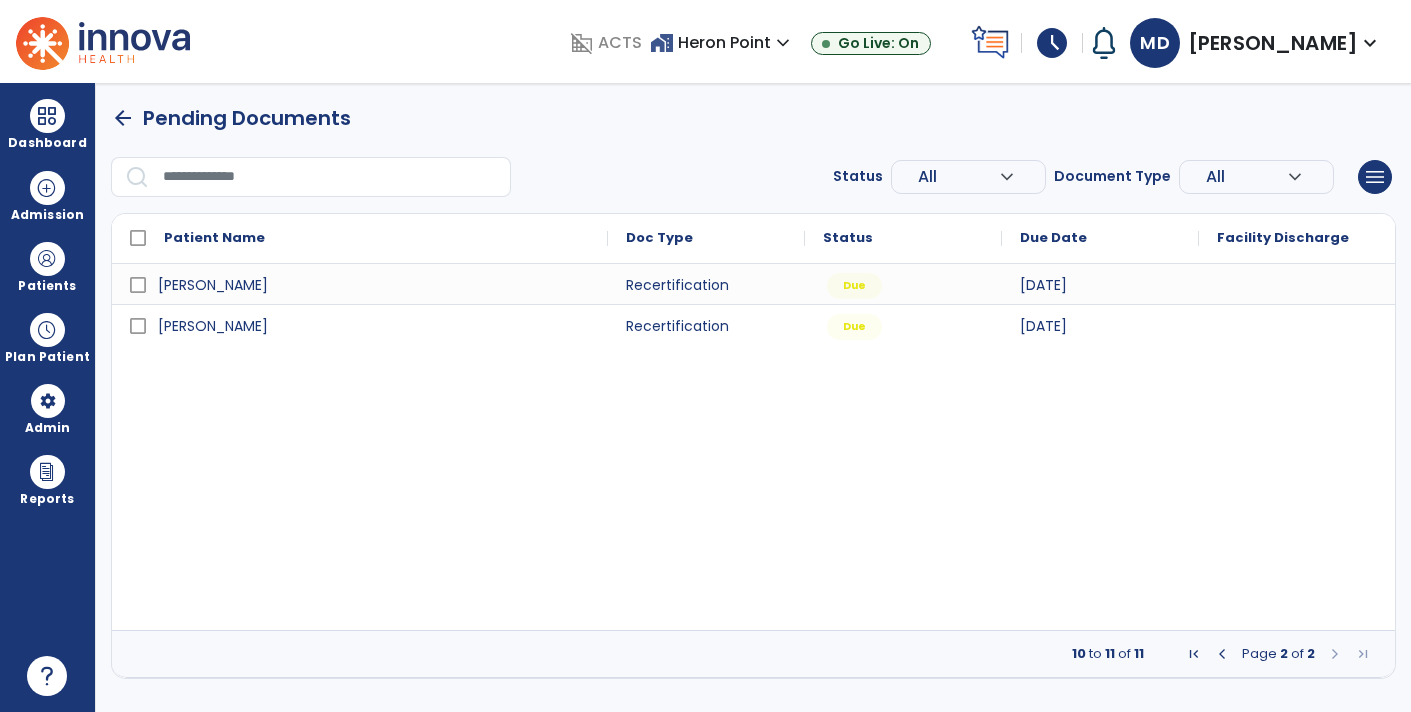click at bounding box center (1222, 654) 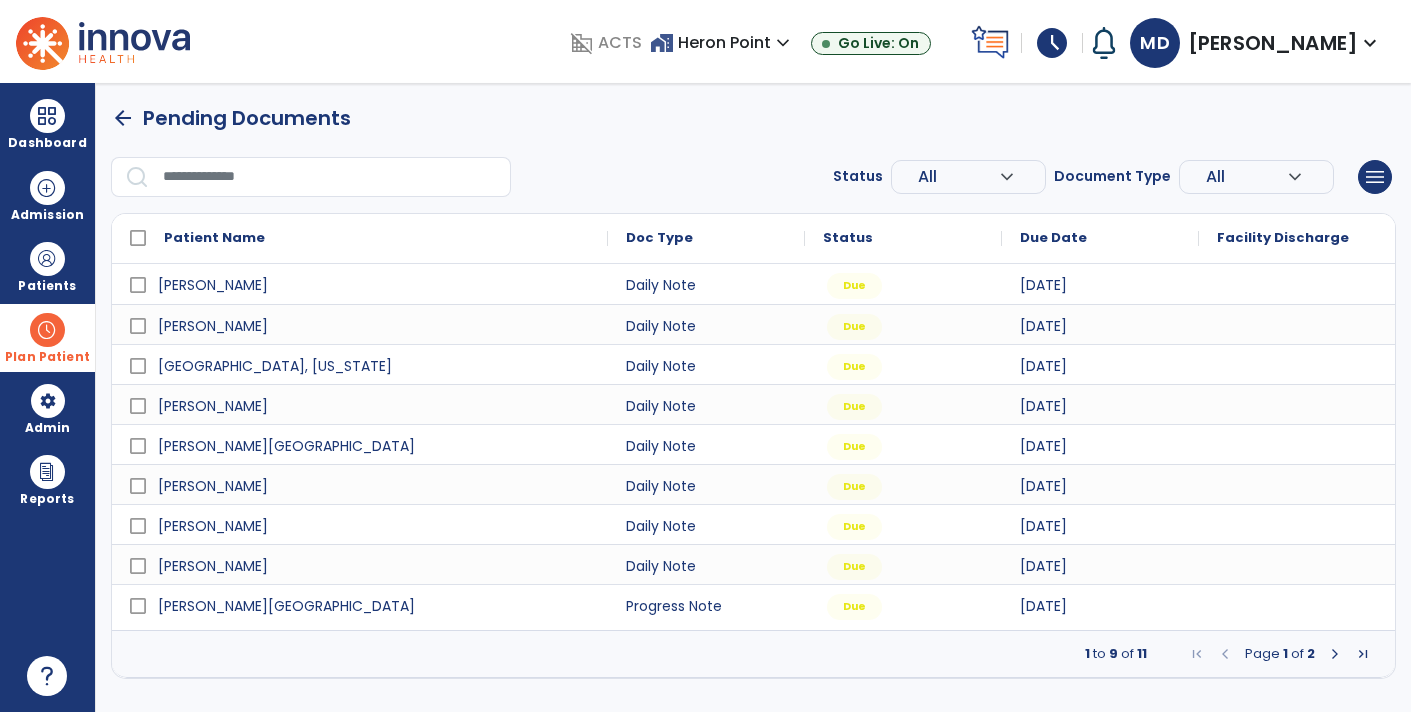 click at bounding box center [47, 330] 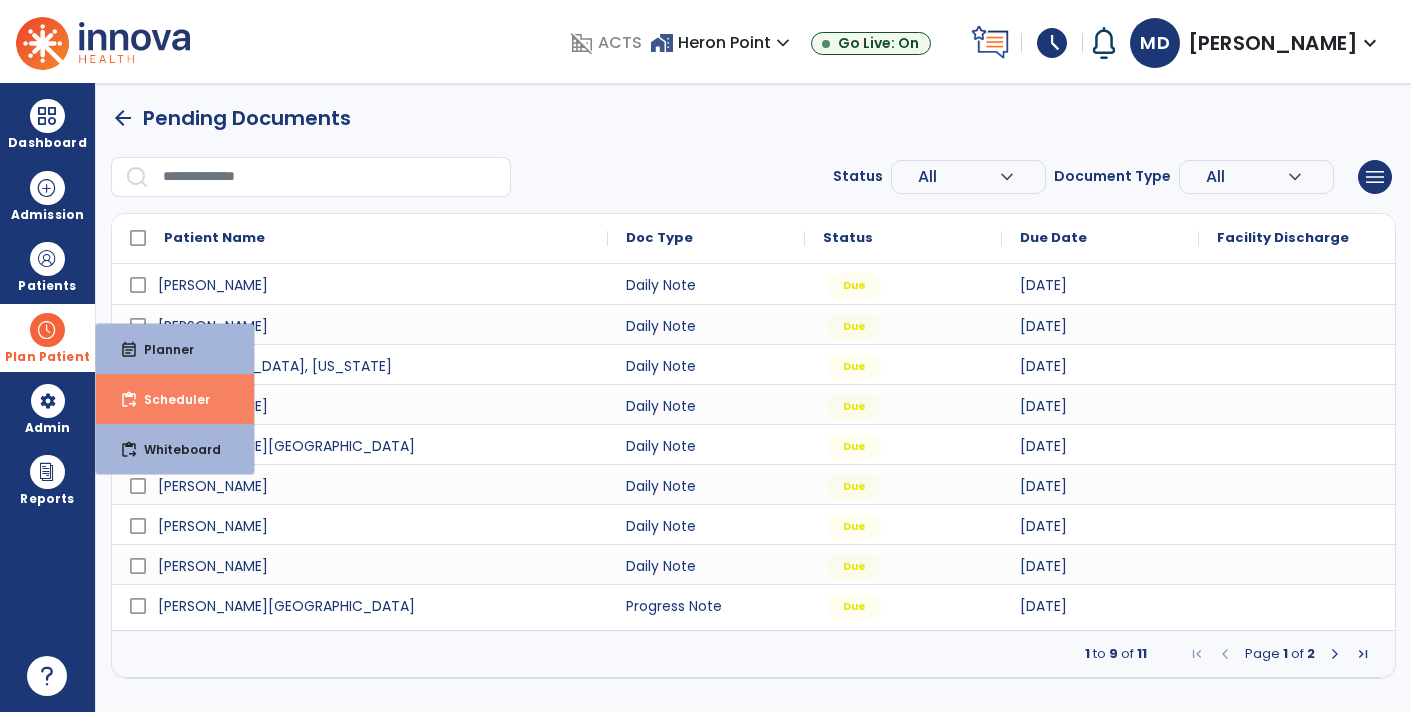 click on "Scheduler" at bounding box center [169, 399] 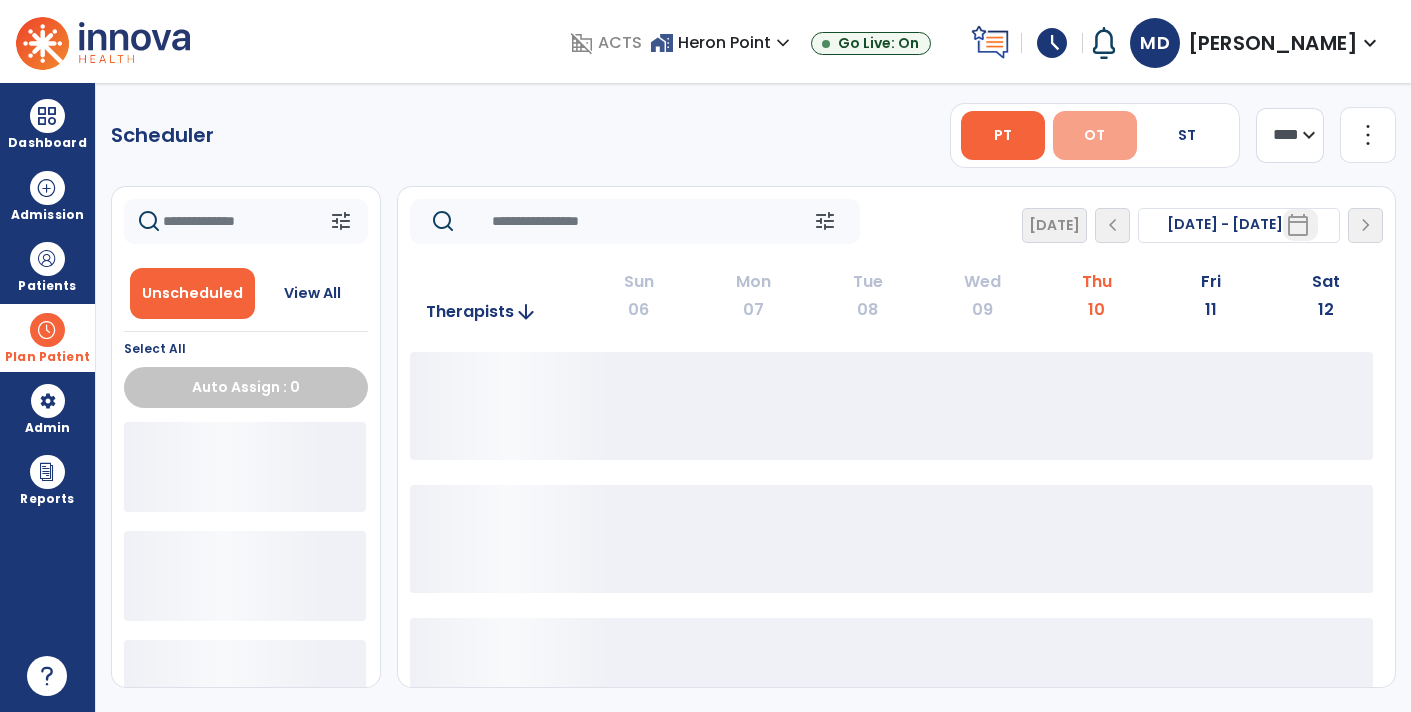 click on "OT" at bounding box center (1094, 135) 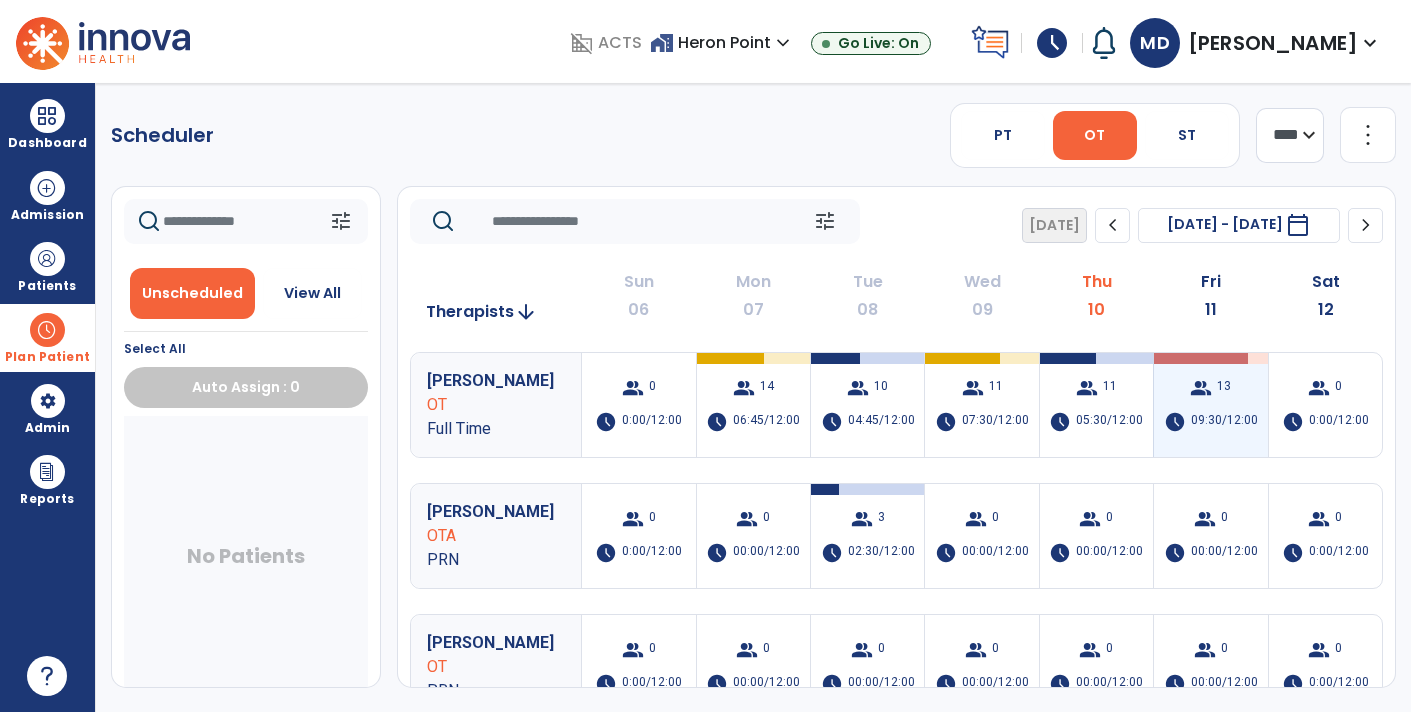 click on "09:30/12:00" at bounding box center (1224, 422) 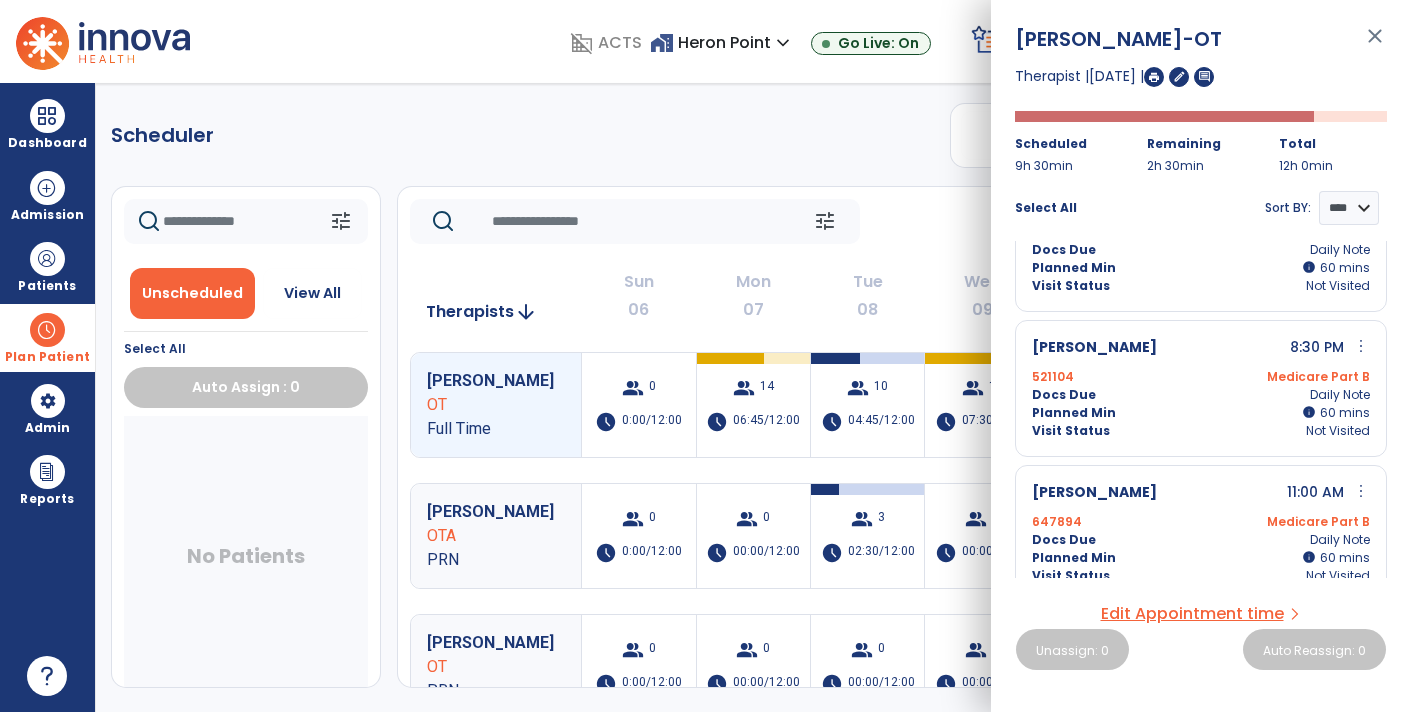 scroll, scrollTop: 367, scrollLeft: 0, axis: vertical 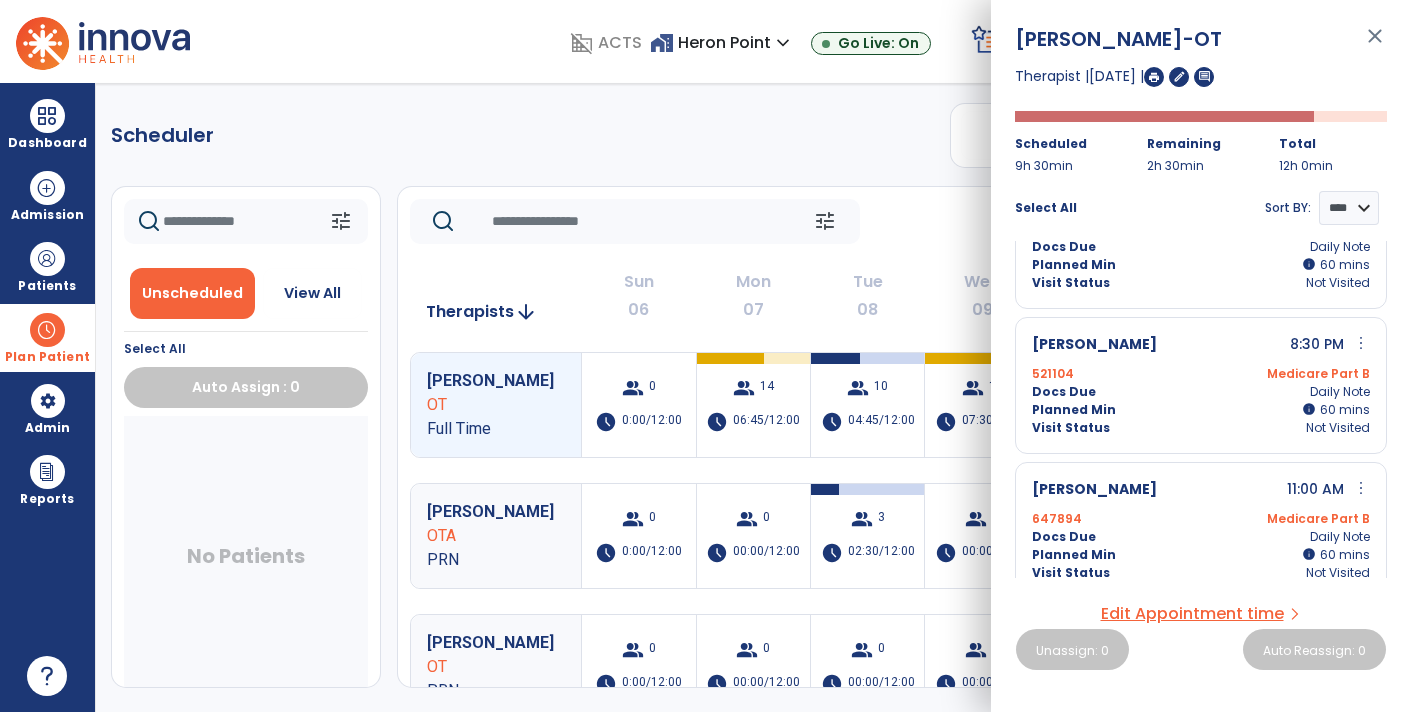 click on "more_vert" at bounding box center (1361, 343) 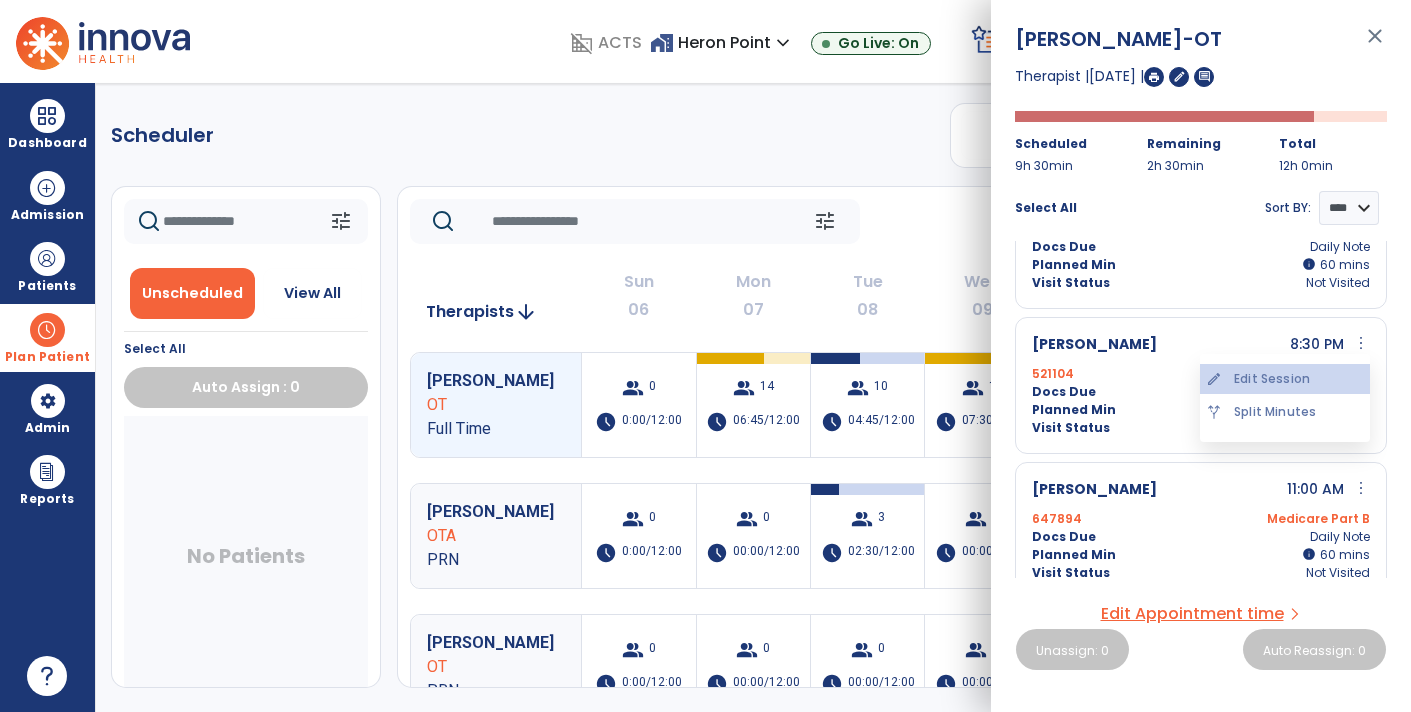 click on "edit   Edit Session" at bounding box center [1285, 379] 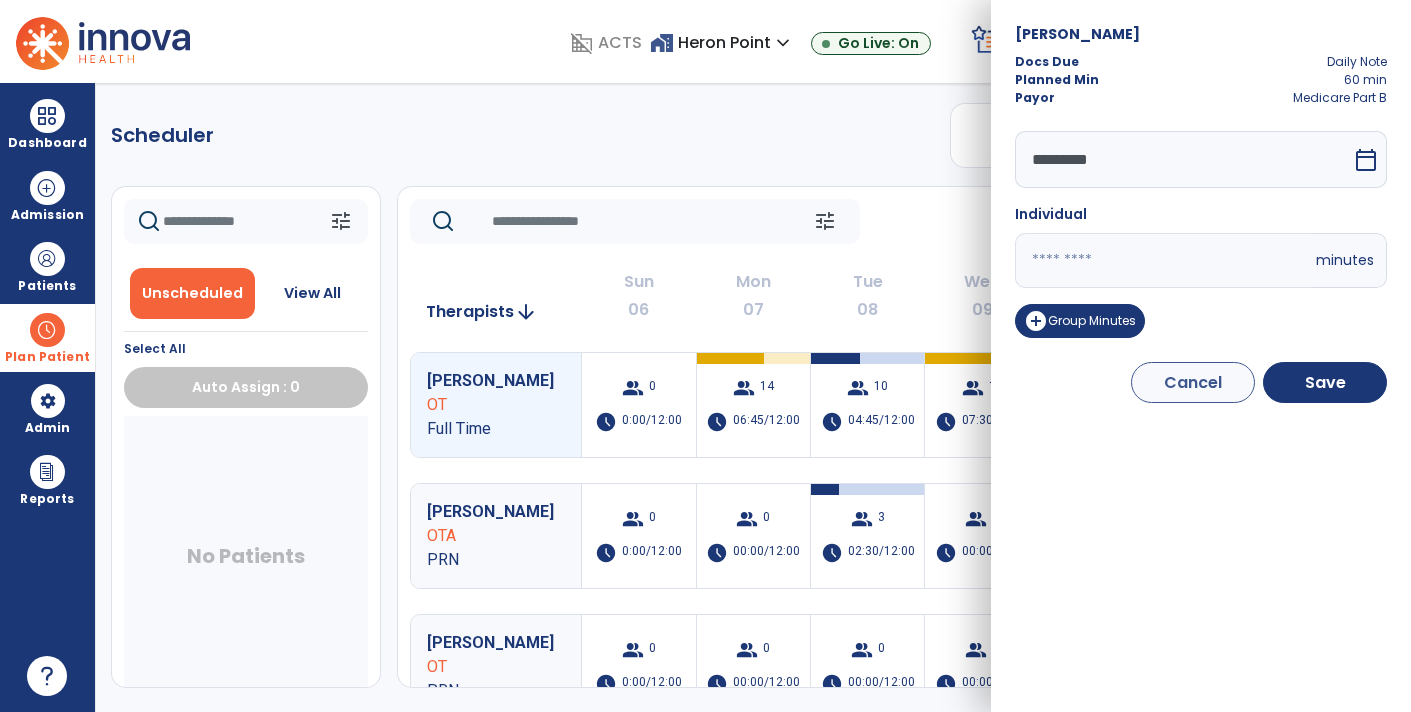 click on "calendar_today" at bounding box center (1366, 160) 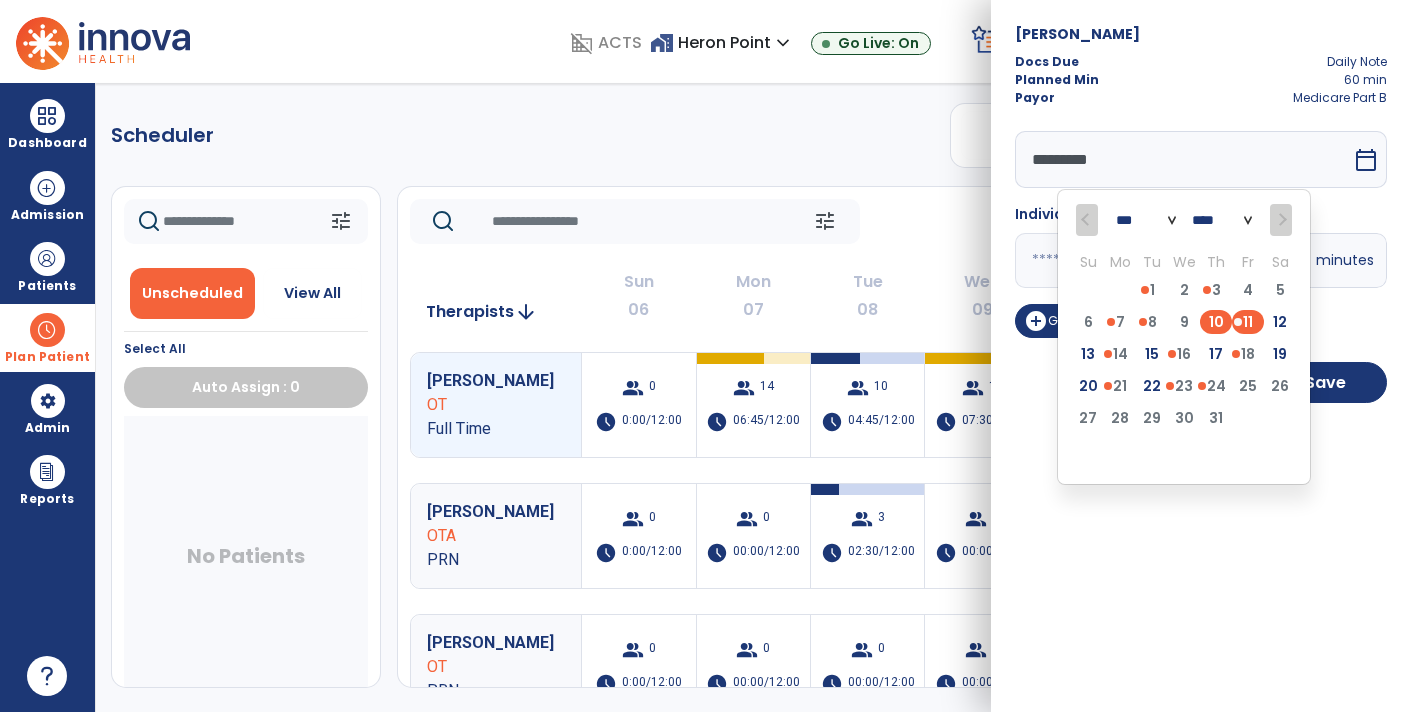 click on "10" at bounding box center [1216, 322] 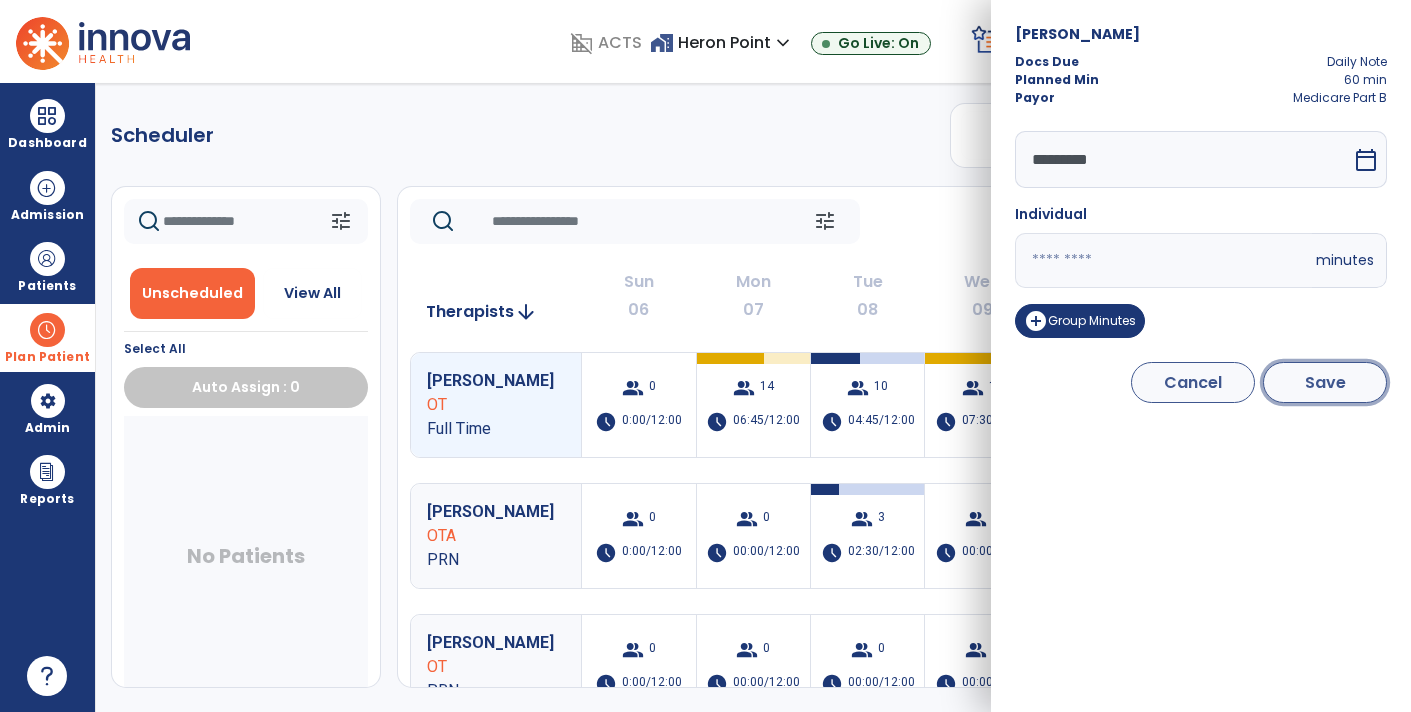 click on "Save" at bounding box center (1325, 382) 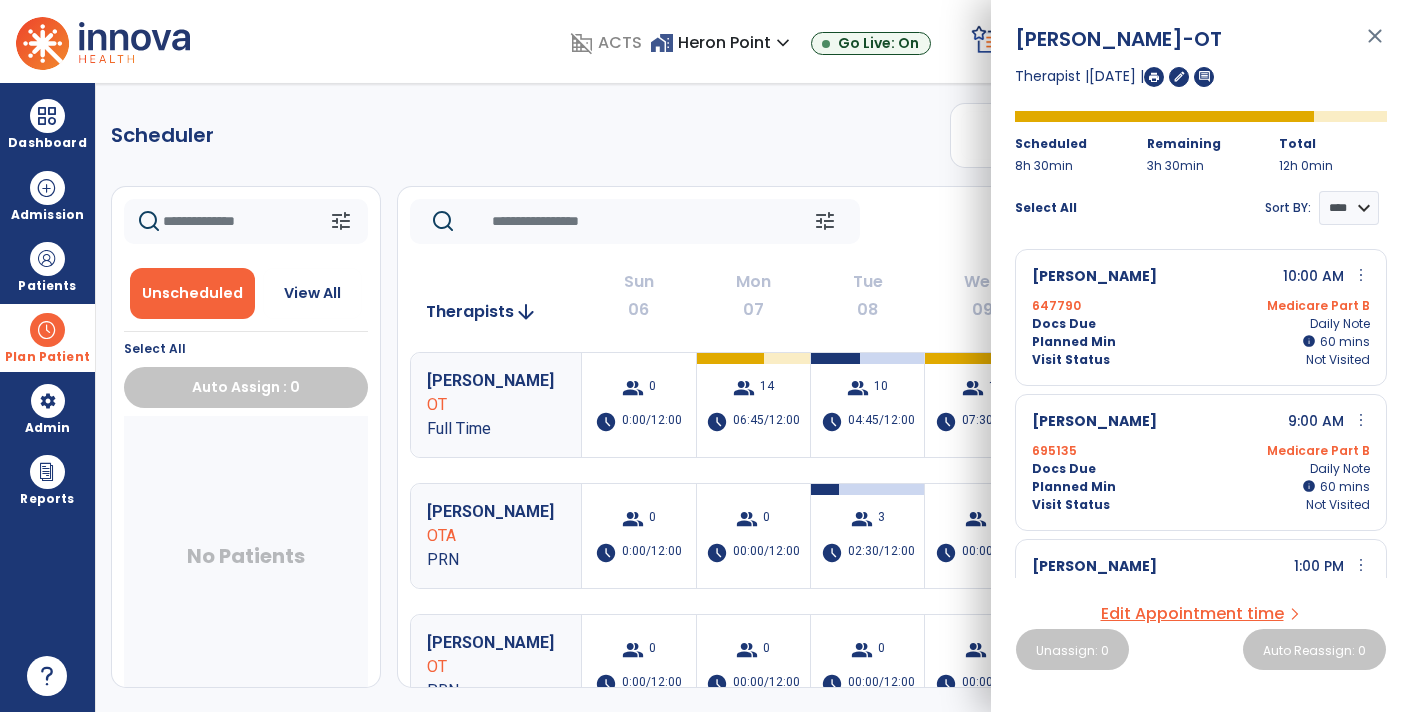 click on "close" at bounding box center [1375, 45] 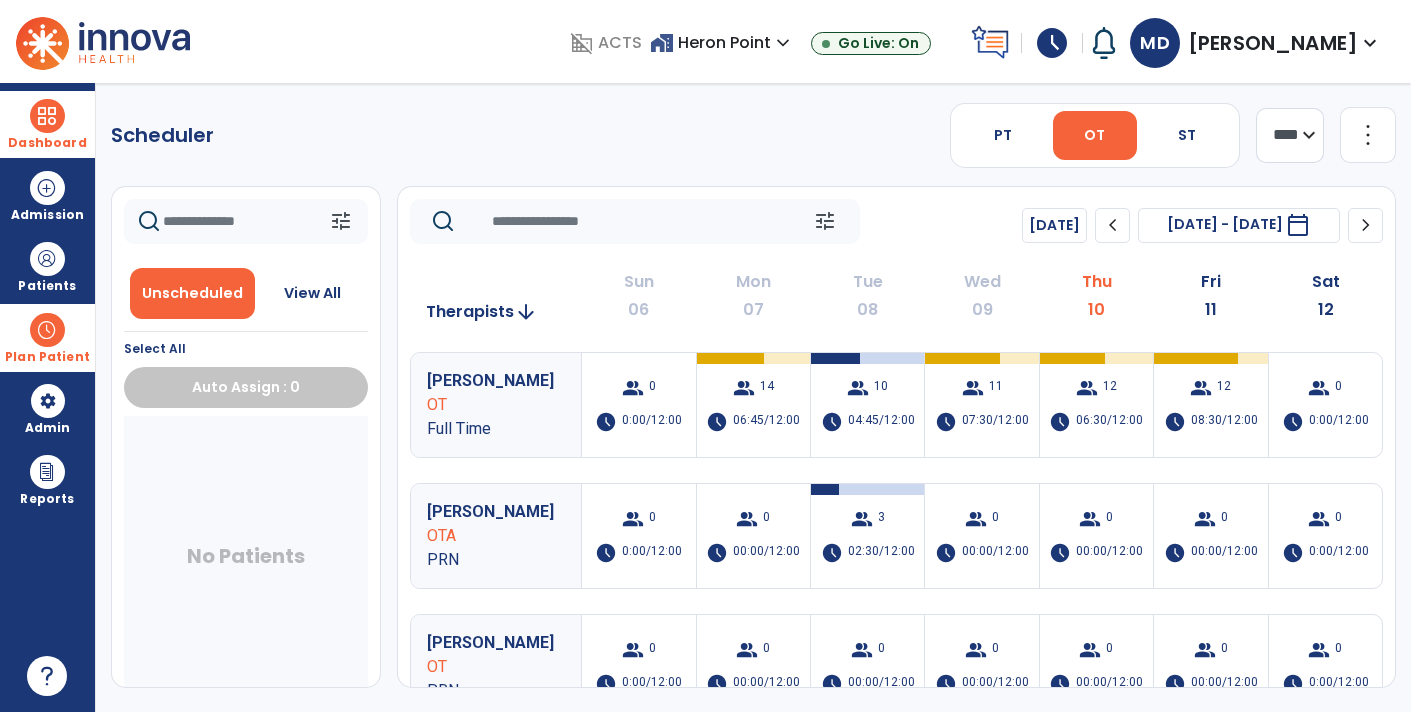 click on "Dashboard" at bounding box center (47, 143) 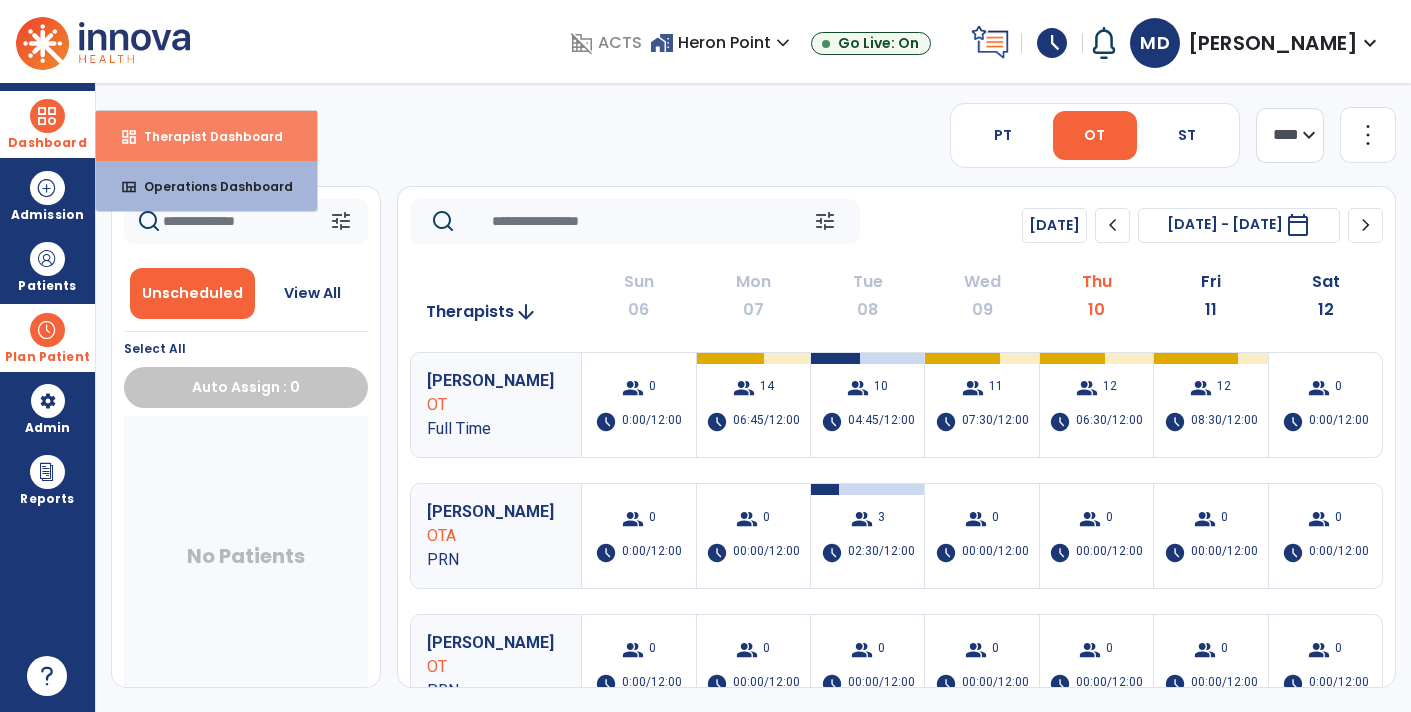 click on "dashboard  Therapist Dashboard" at bounding box center (206, 136) 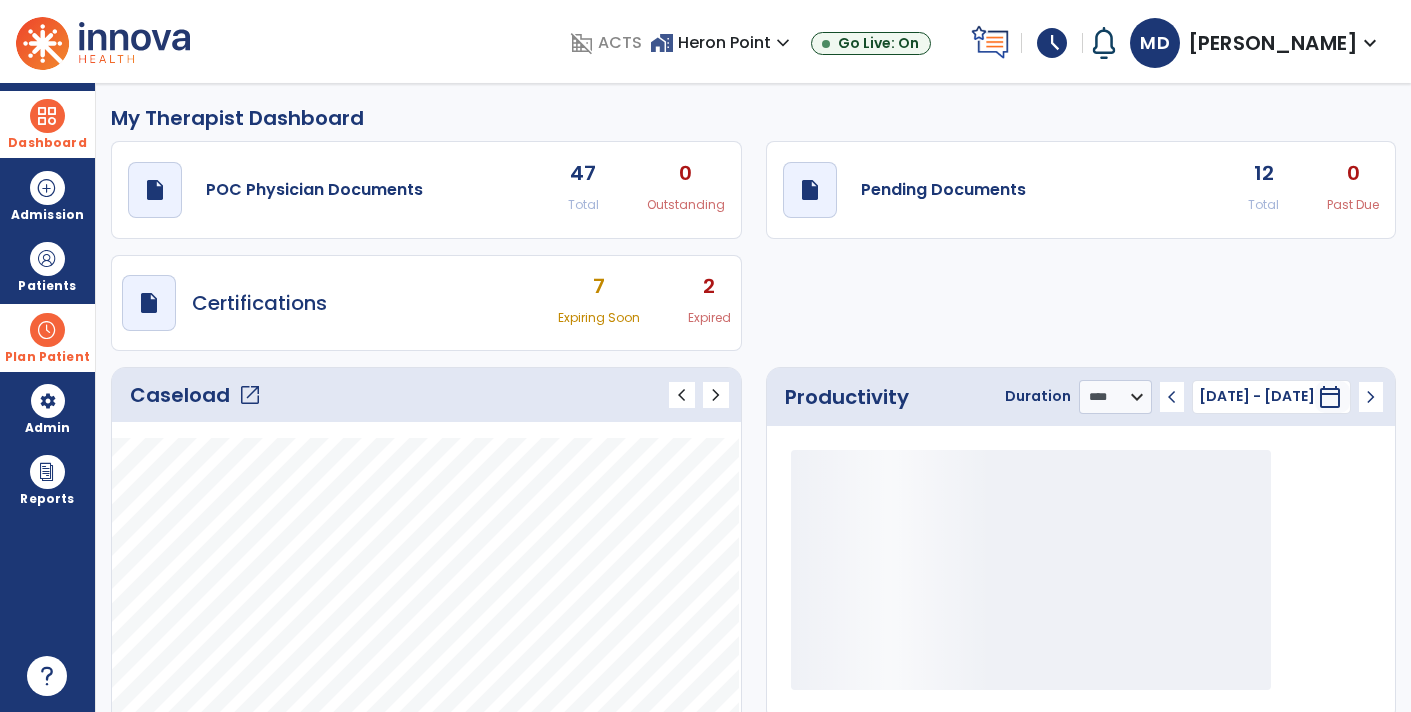 click on "12 Total 0 Past Due" 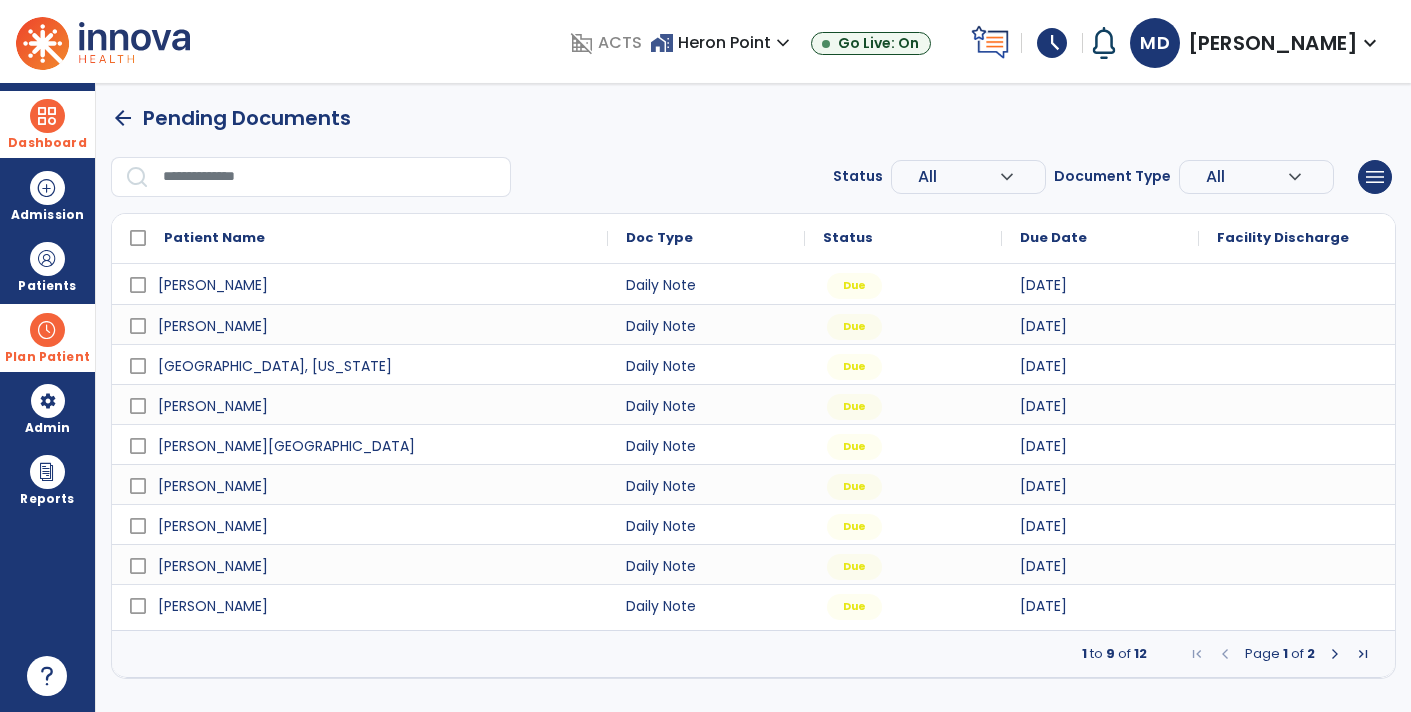 click at bounding box center [1297, 564] 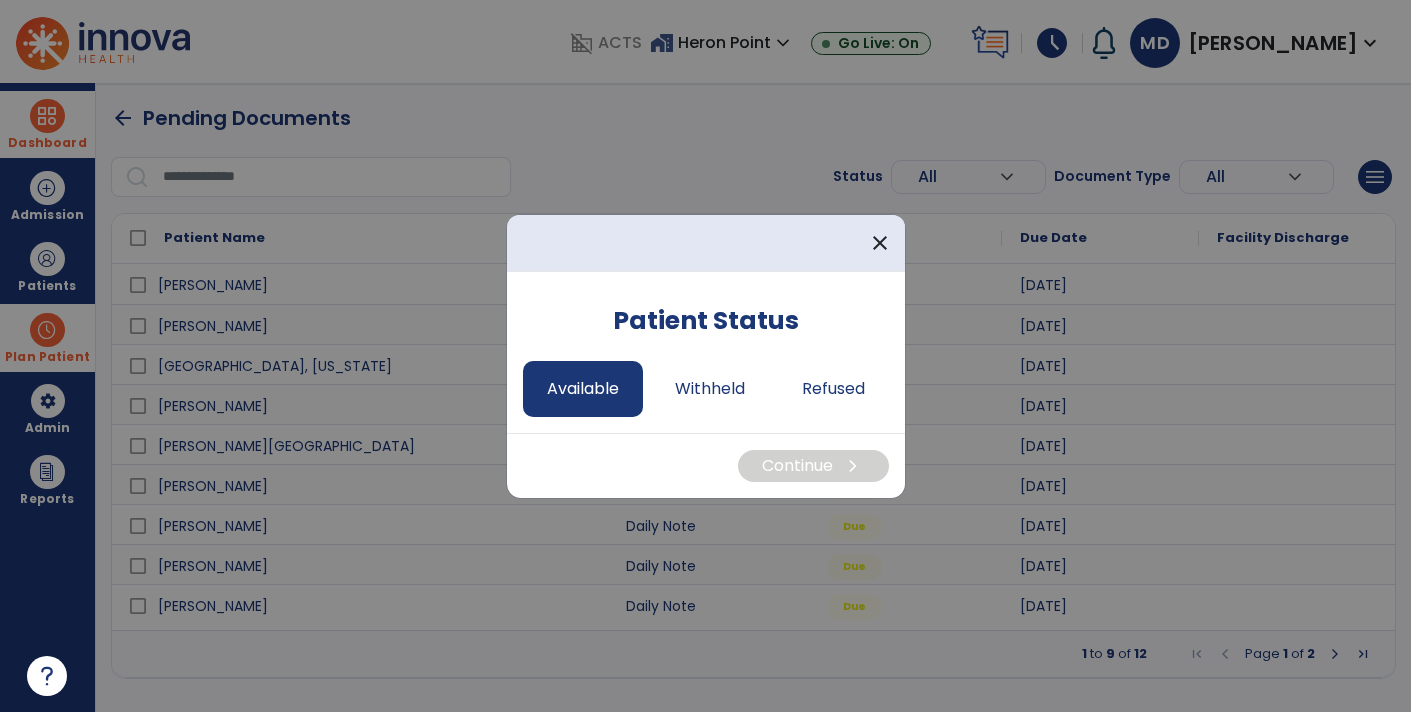 click on "Available" at bounding box center (583, 389) 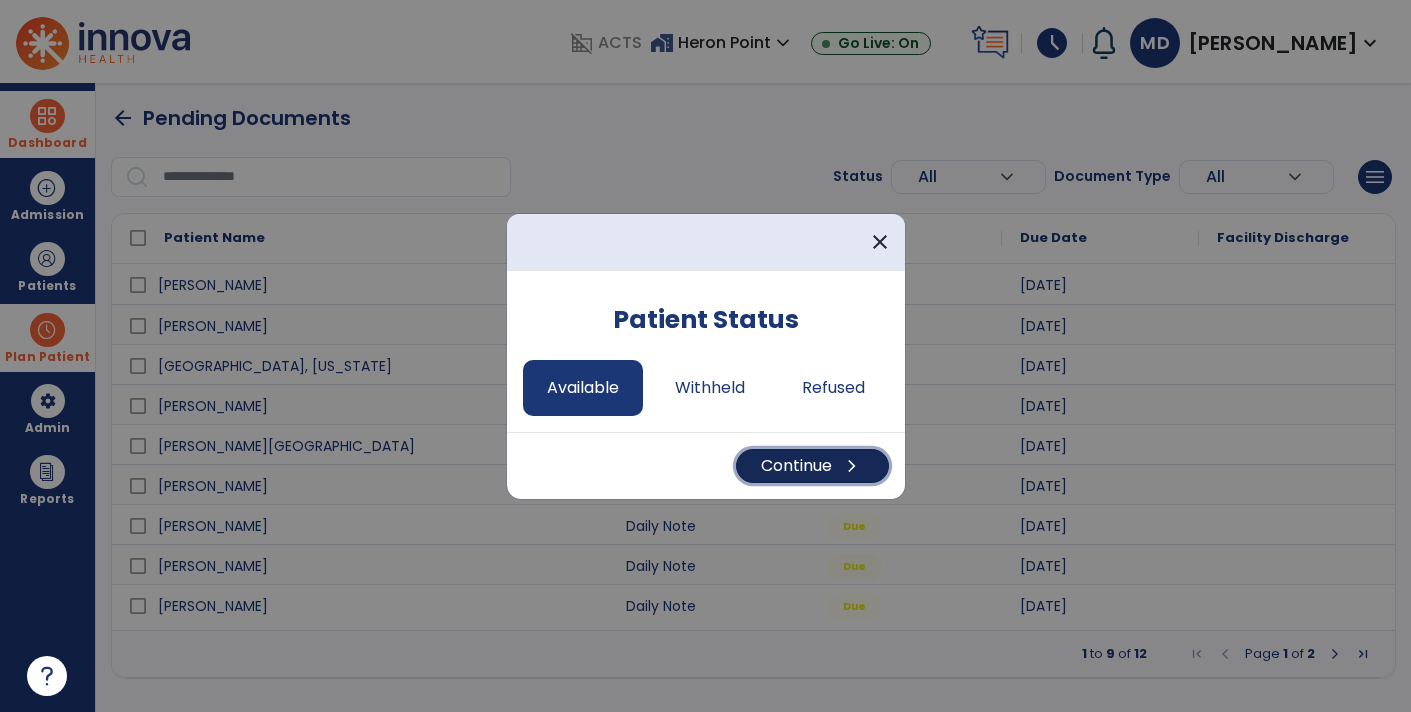 click on "Continue   chevron_right" at bounding box center (812, 466) 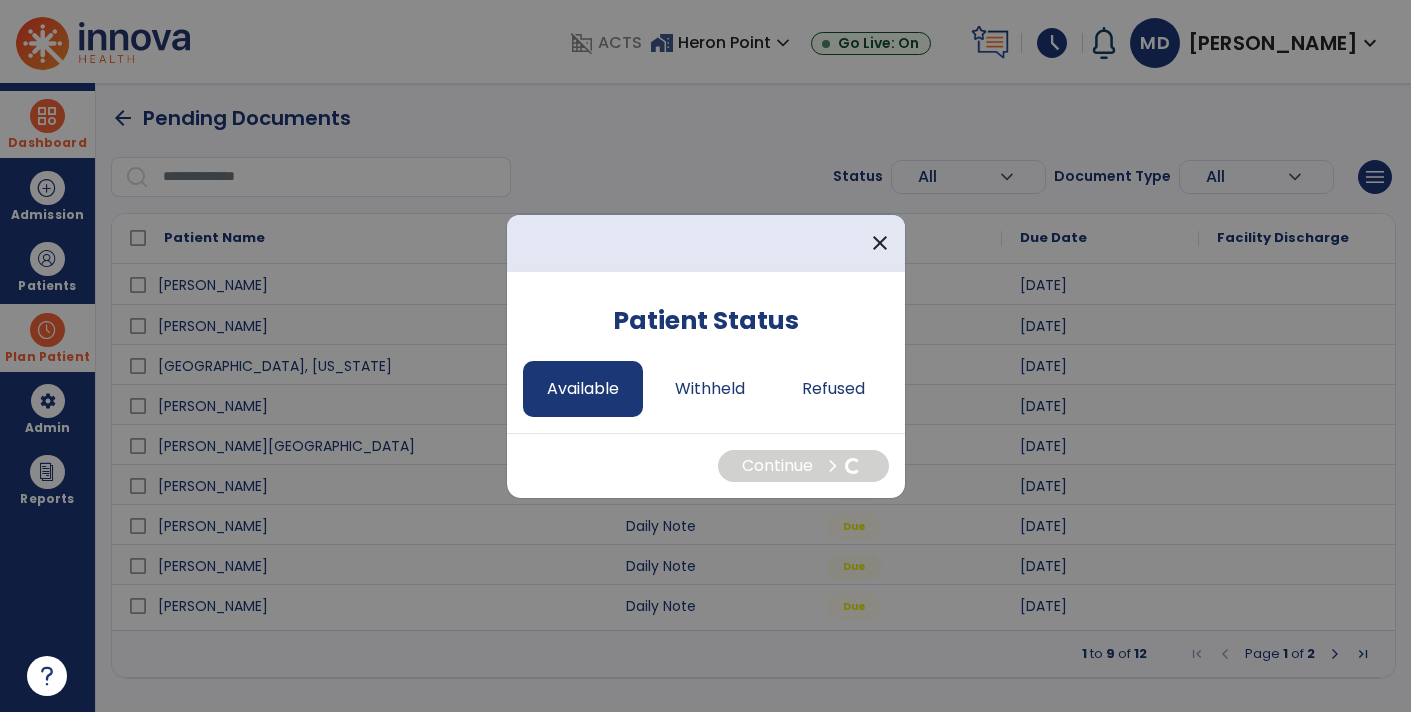 select on "*" 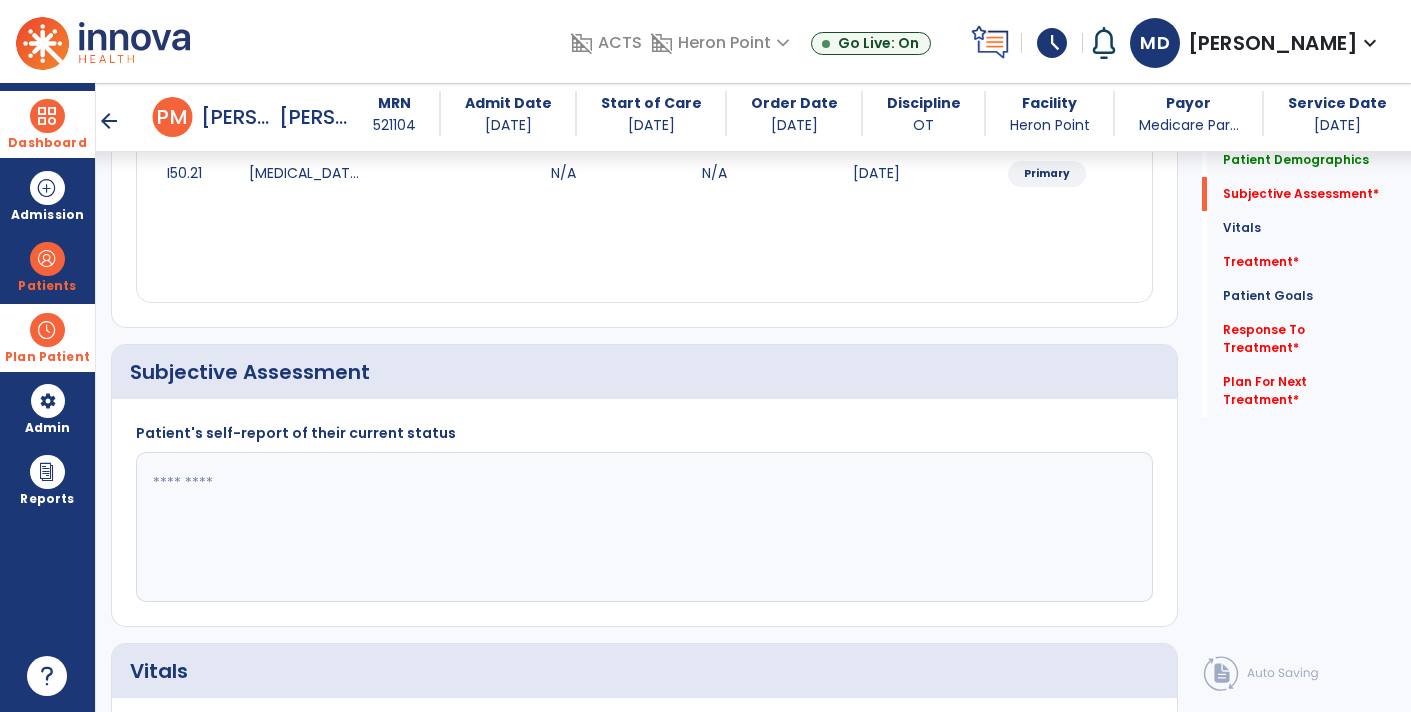 scroll, scrollTop: 299, scrollLeft: 0, axis: vertical 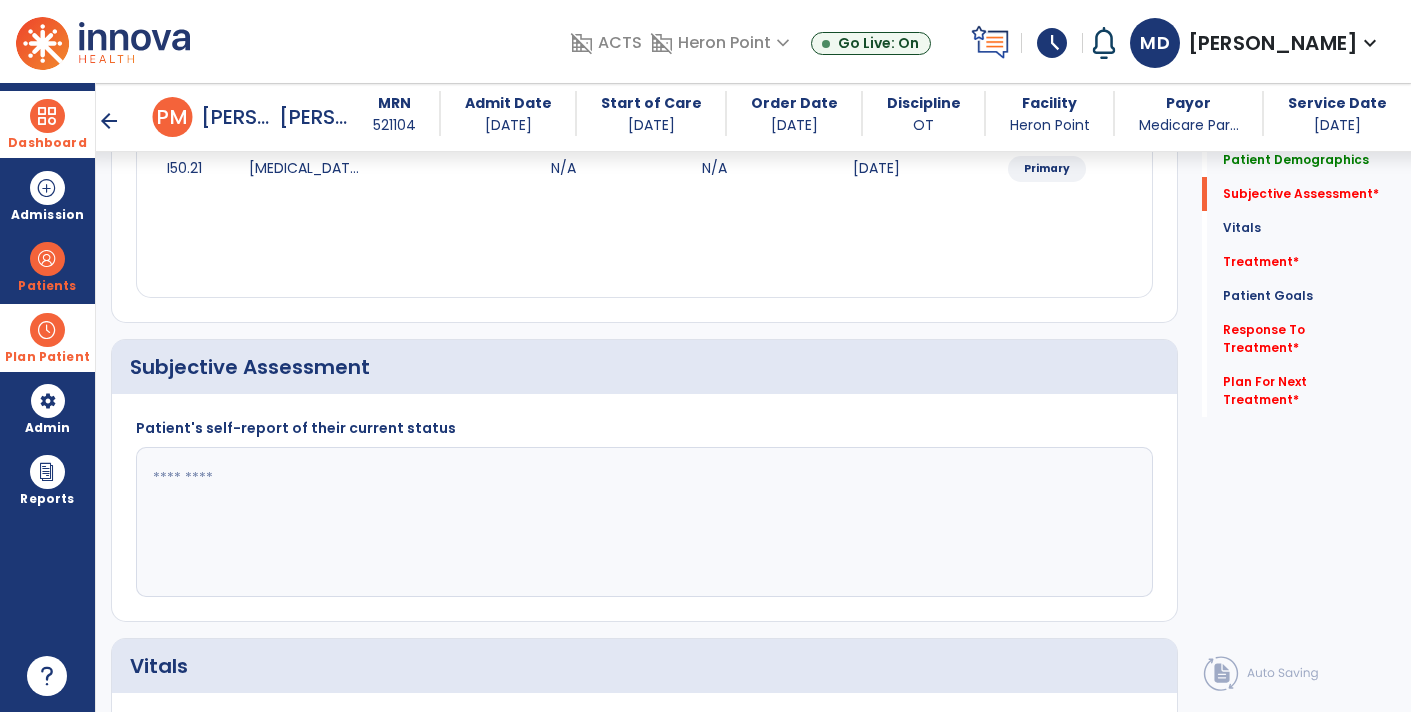 click 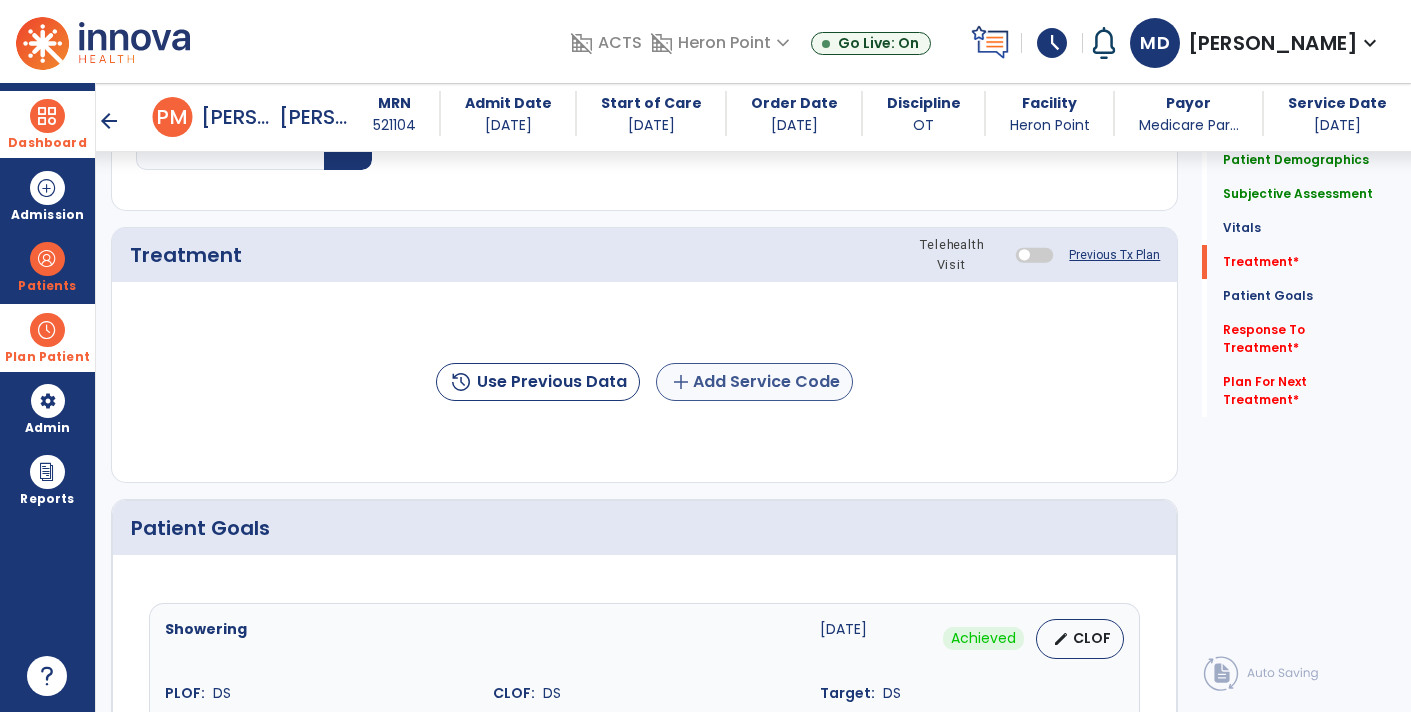 type on "**********" 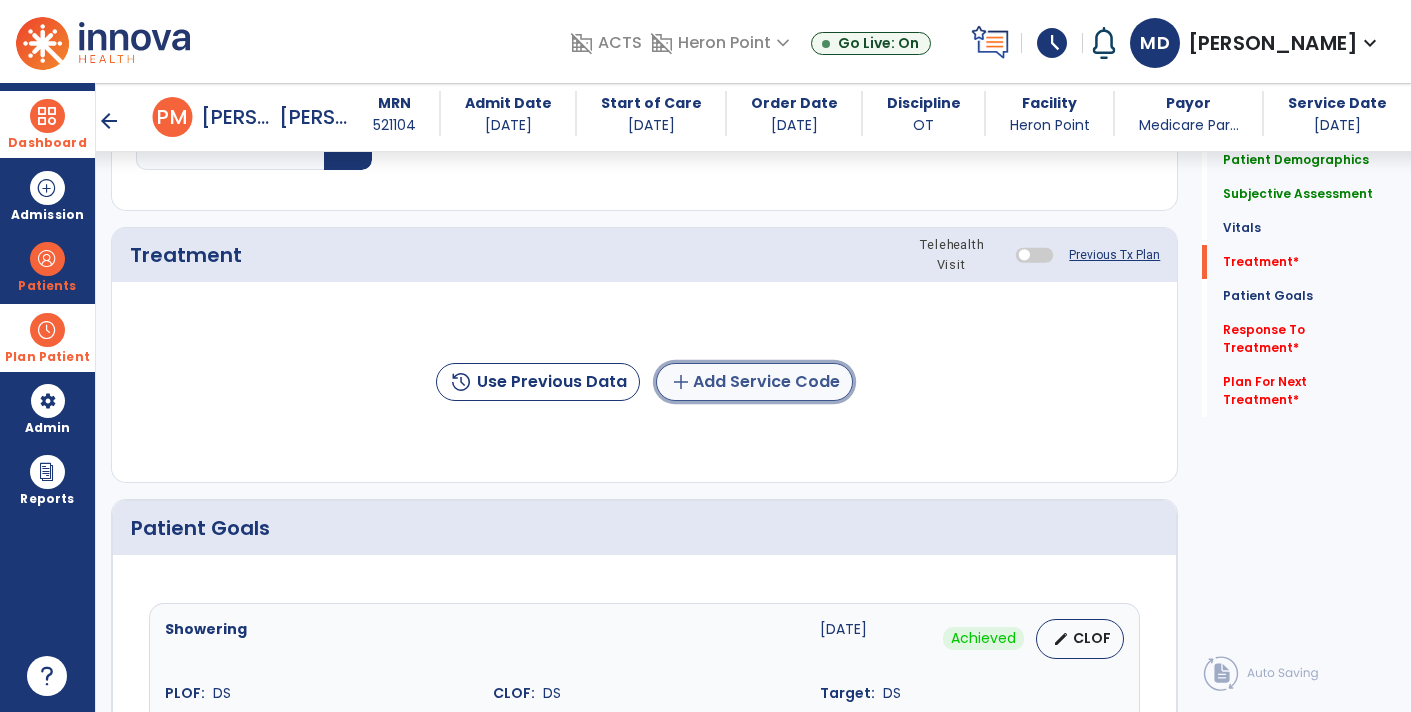 click on "add  Add Service Code" 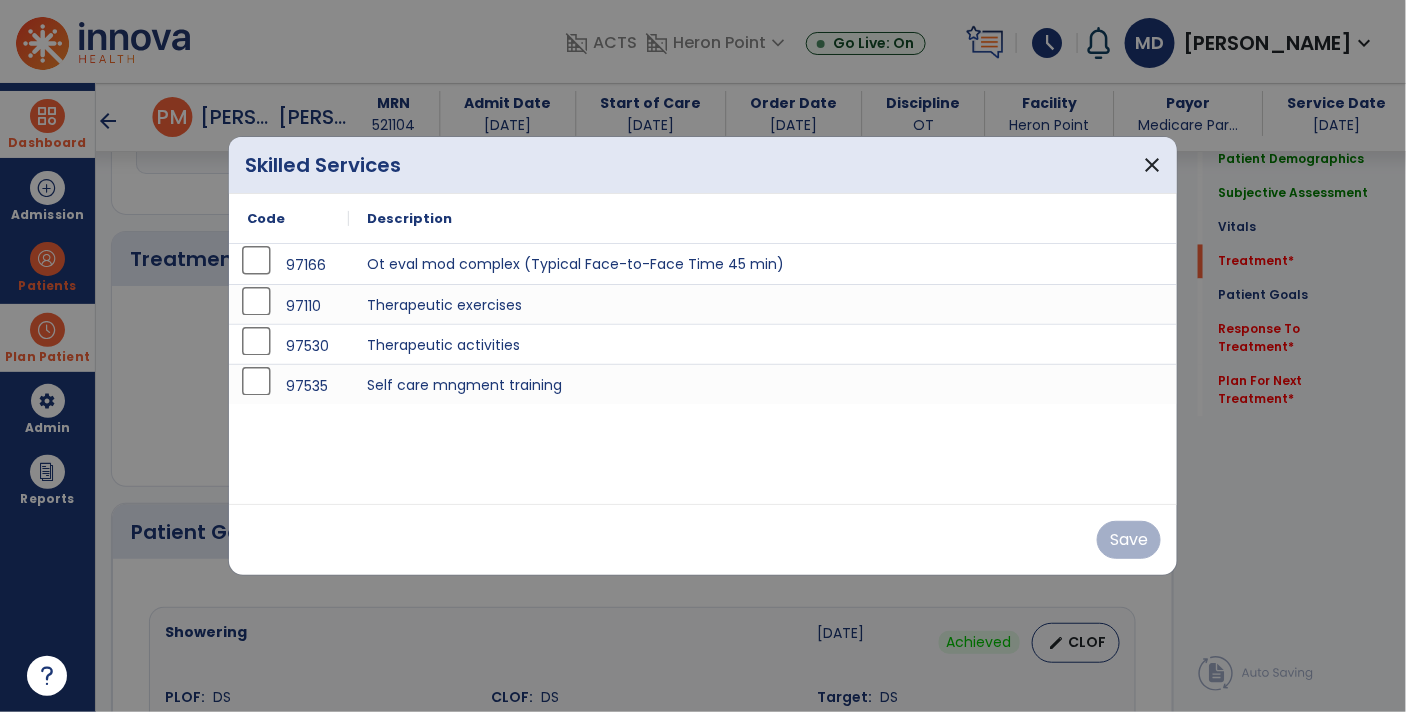 scroll, scrollTop: 1132, scrollLeft: 0, axis: vertical 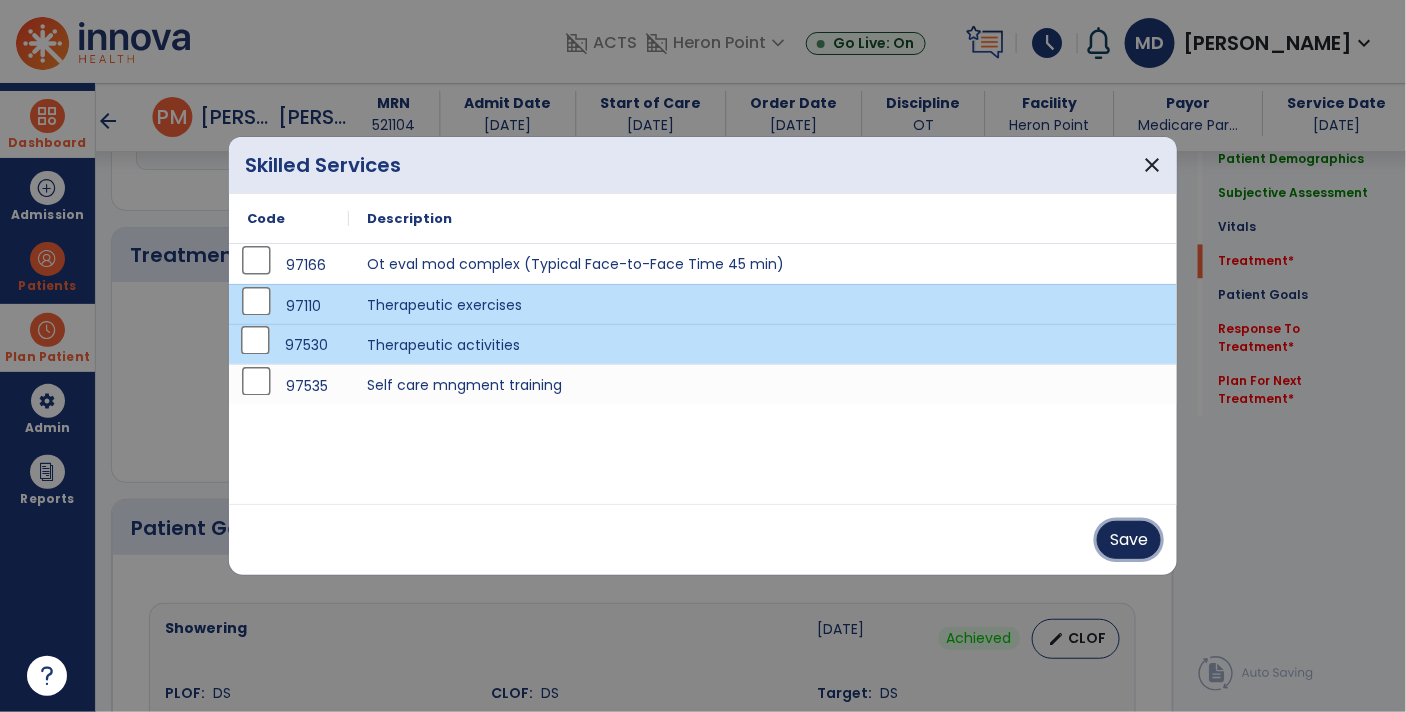 click on "Save" at bounding box center (1129, 540) 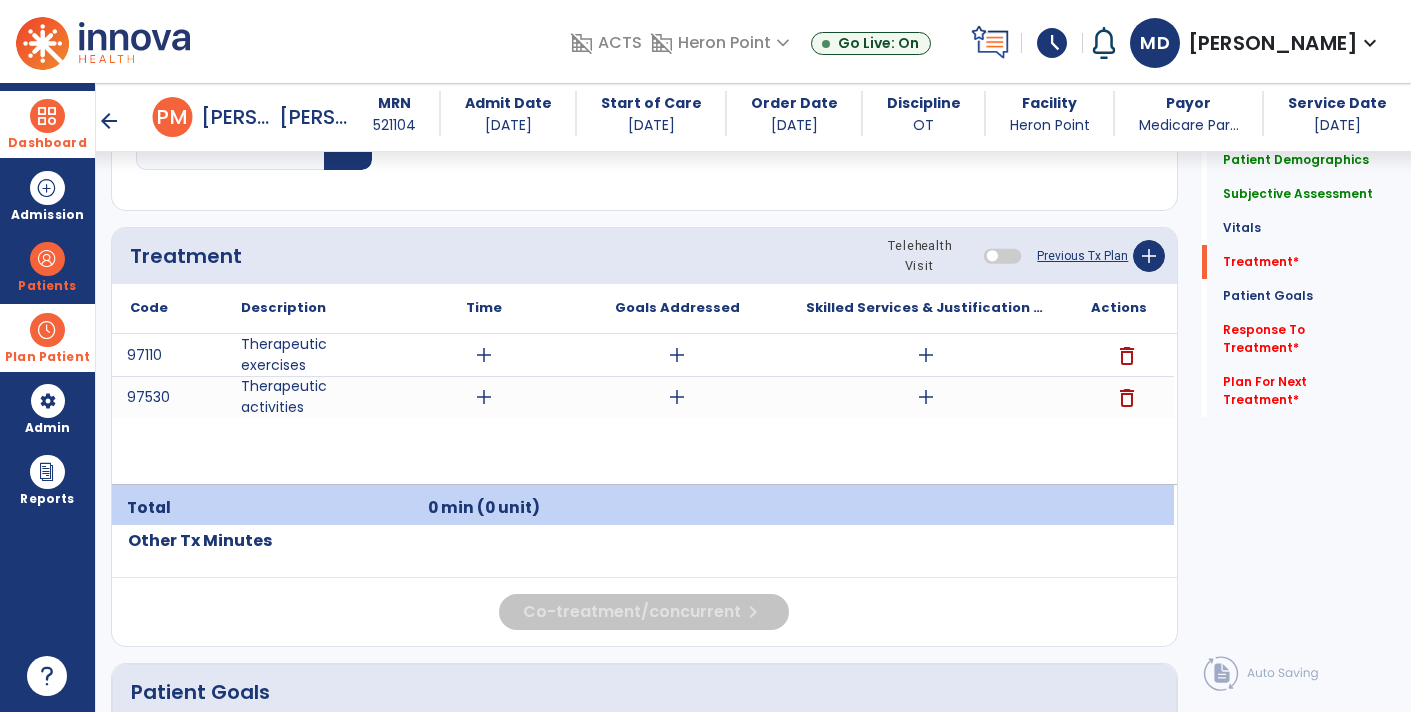 click on "add" at bounding box center (484, 355) 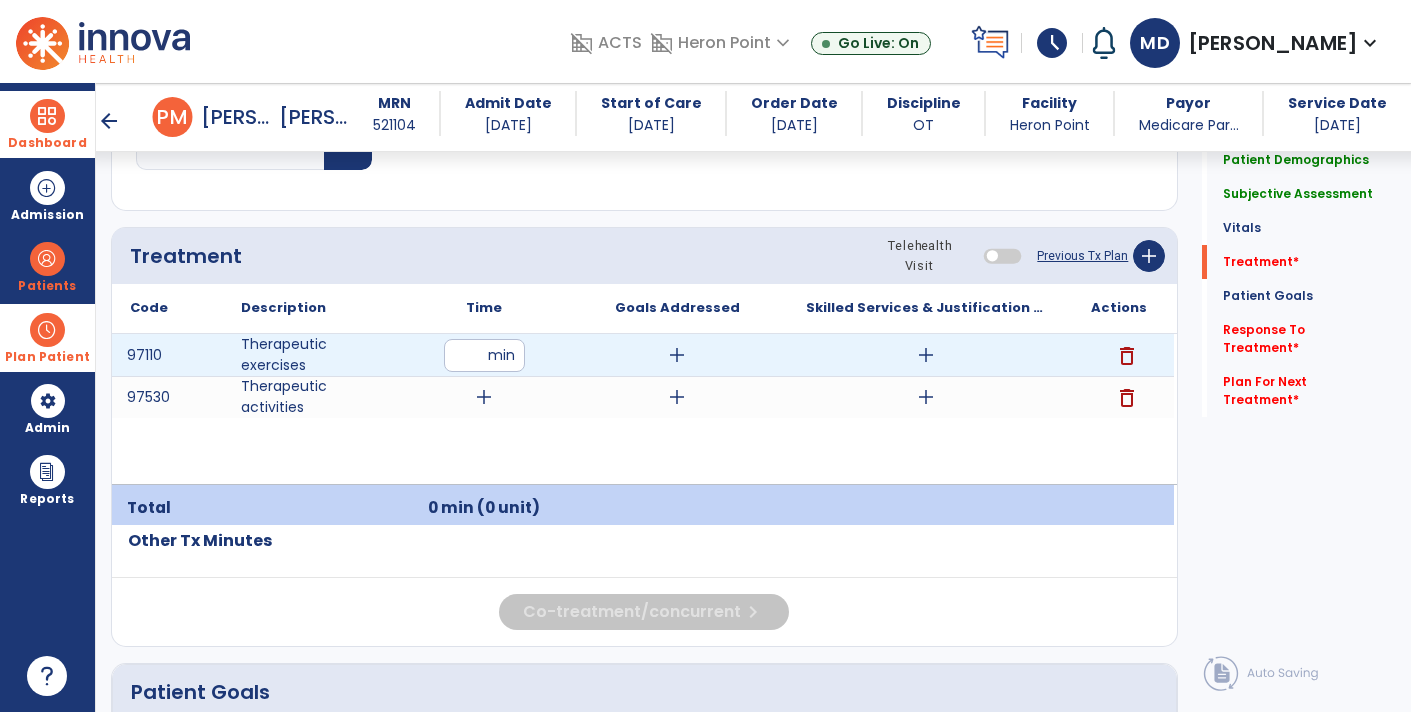 type on "**" 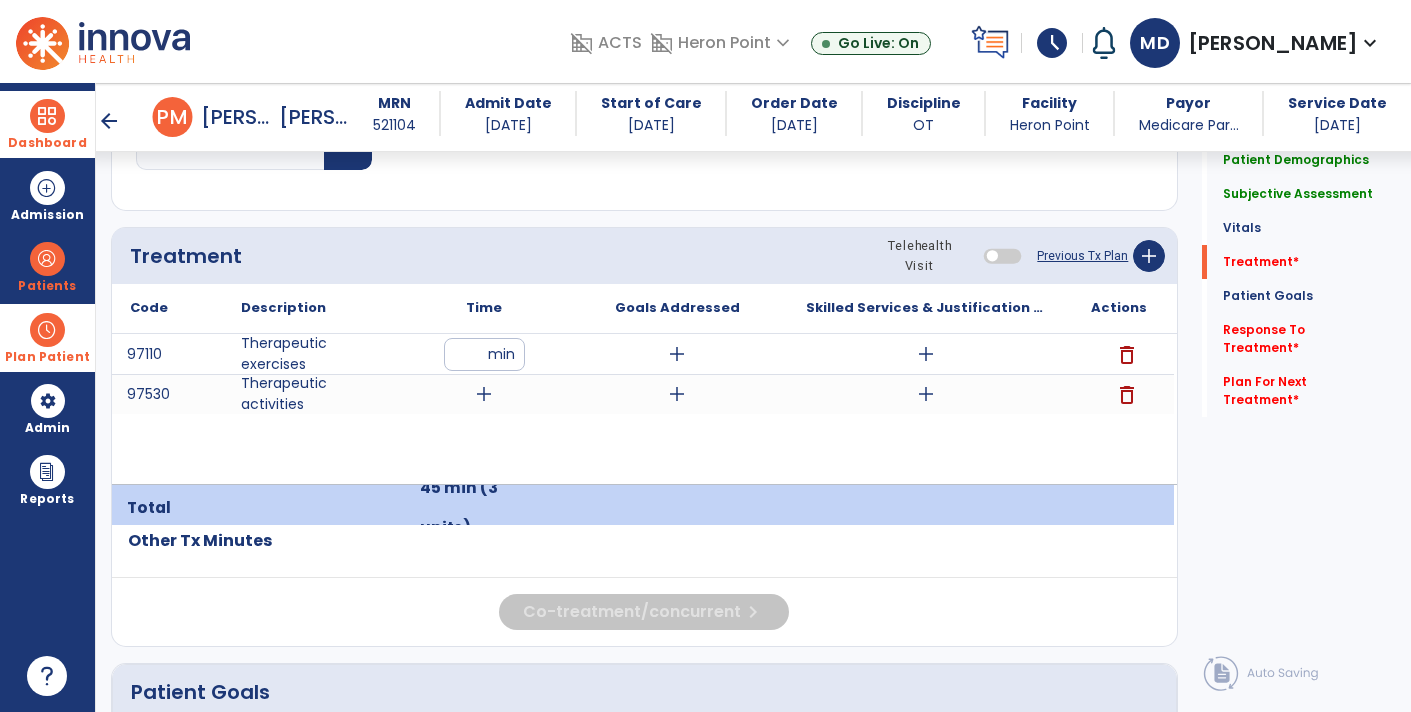 click on "add" at bounding box center (484, 394) 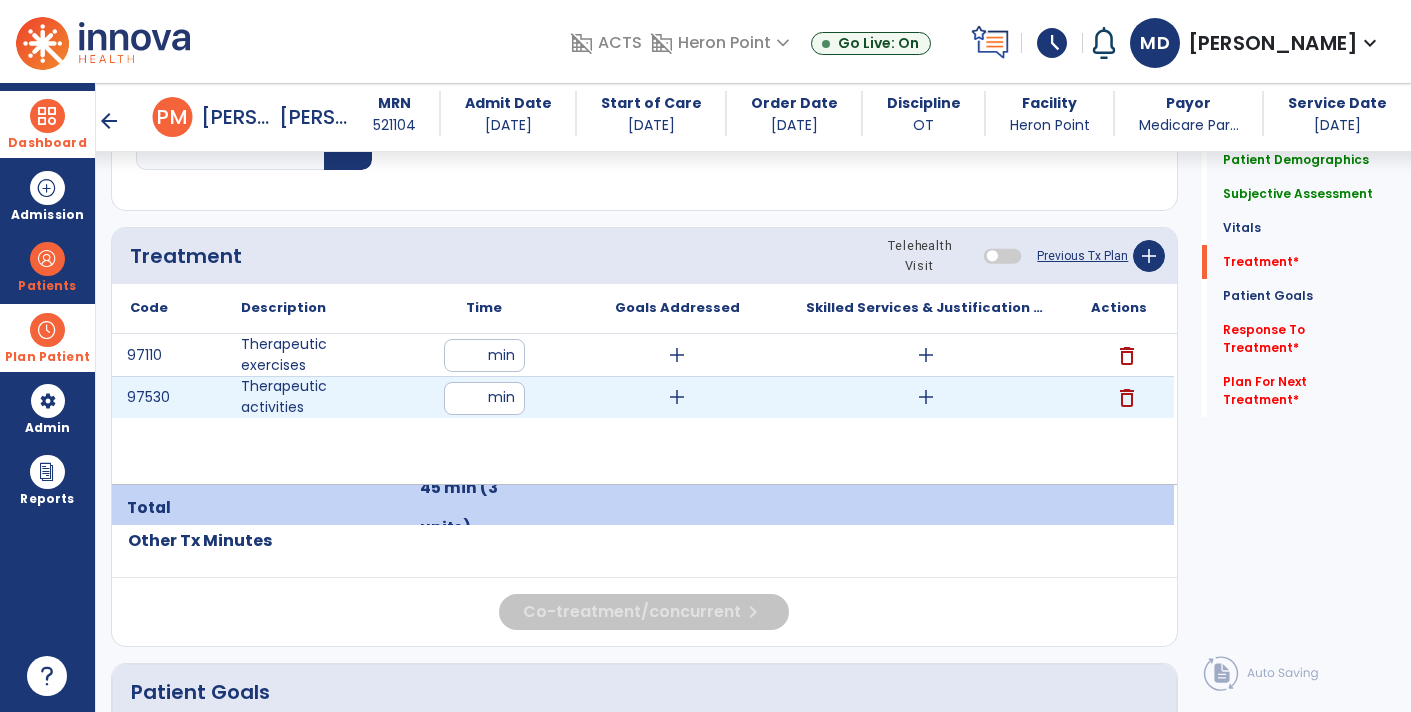 type on "*" 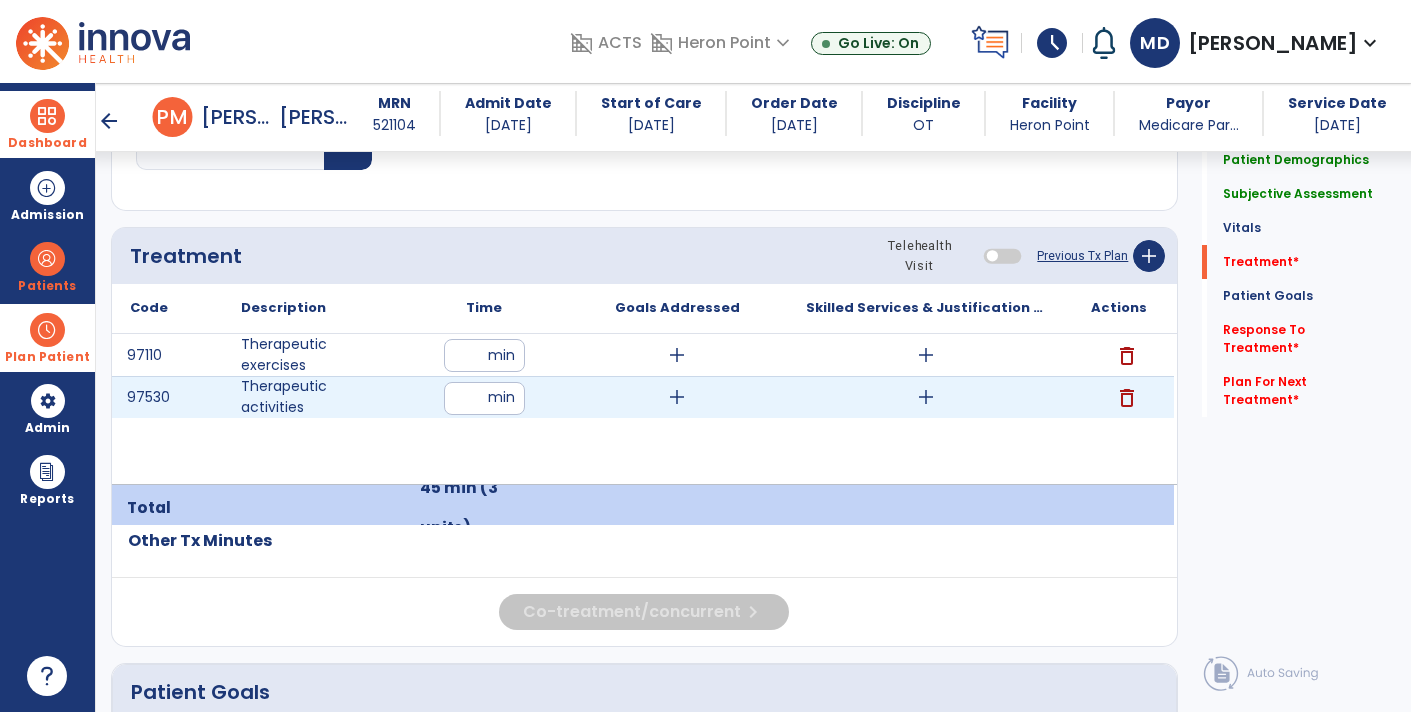 type on "*" 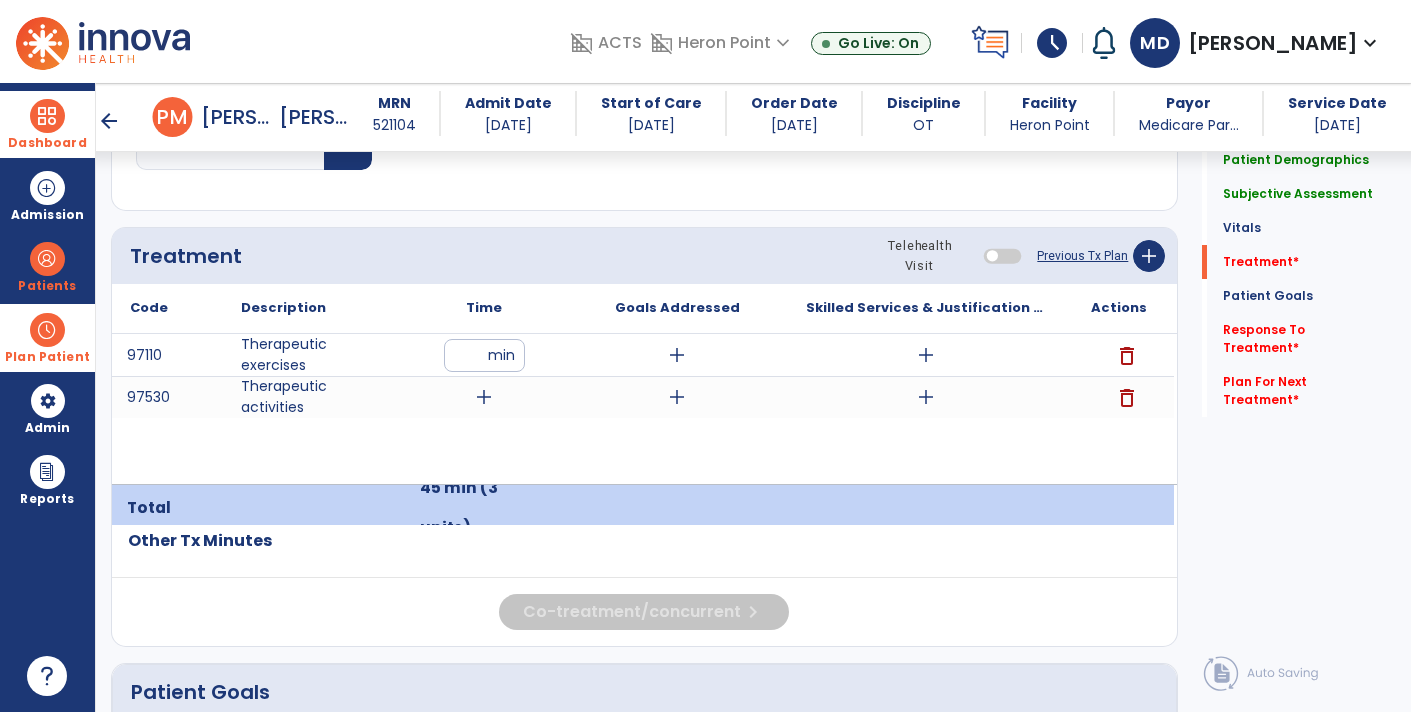 click on "**" at bounding box center (484, 355) 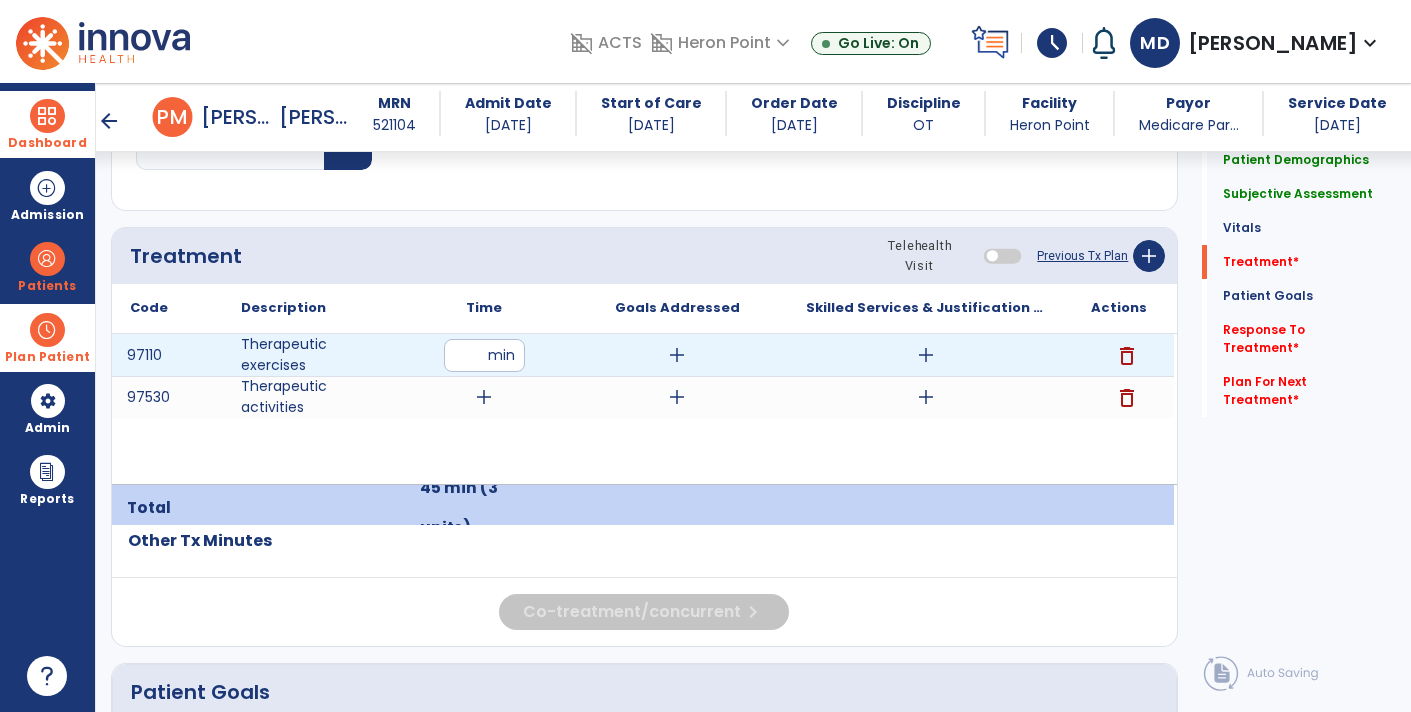type on "**" 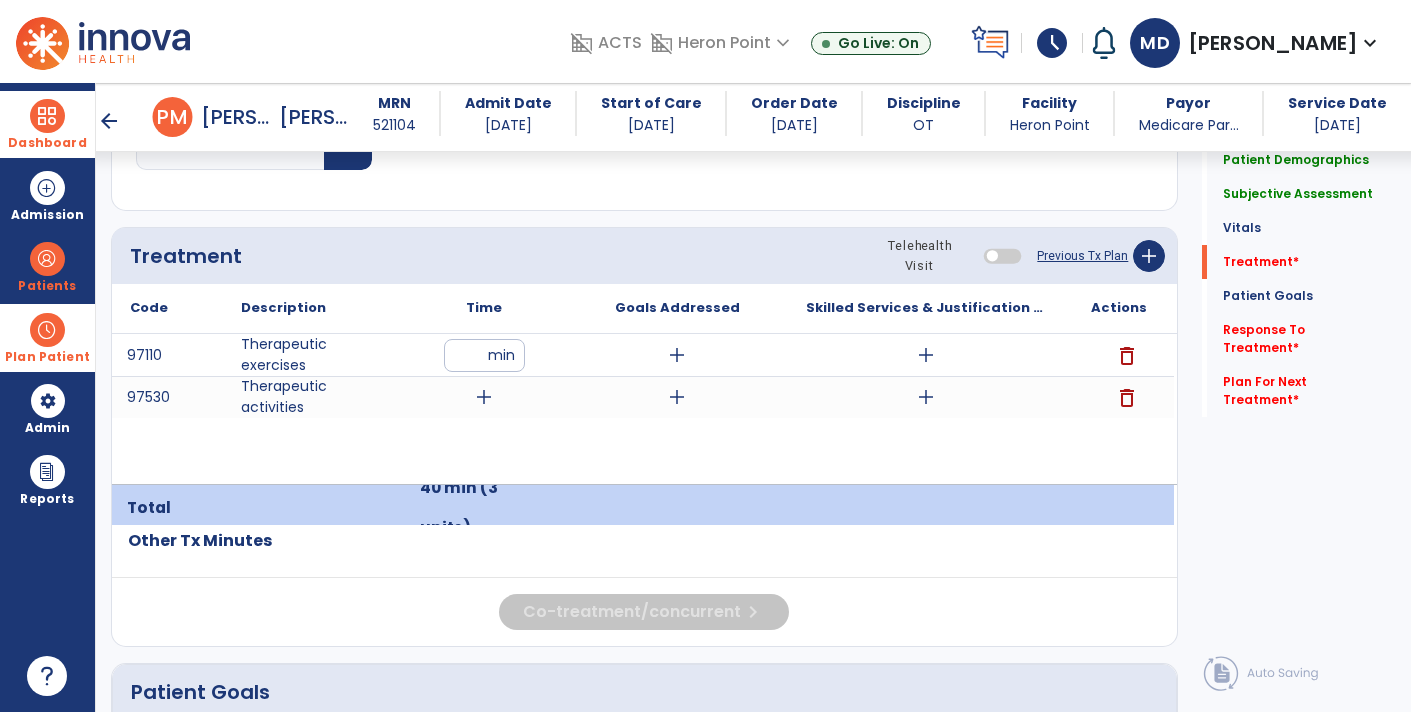 click on "add" at bounding box center [484, 397] 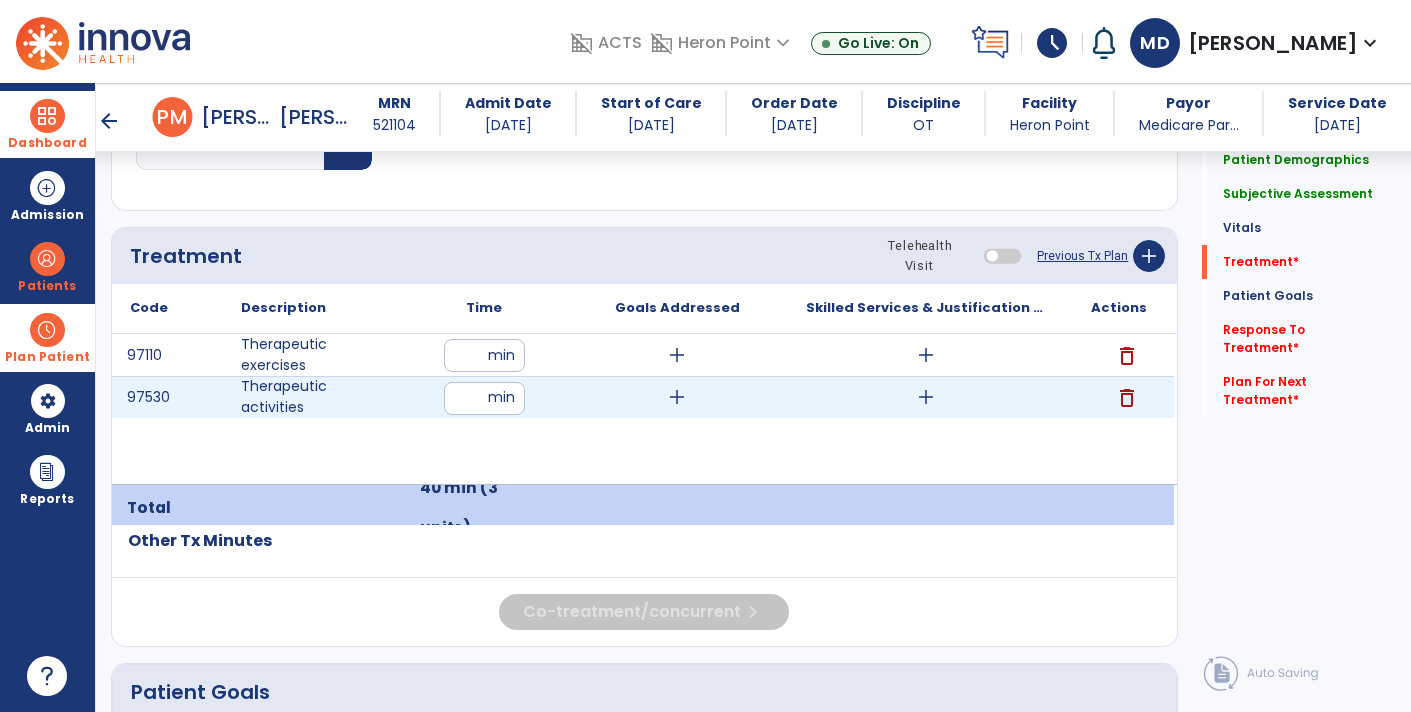 type on "**" 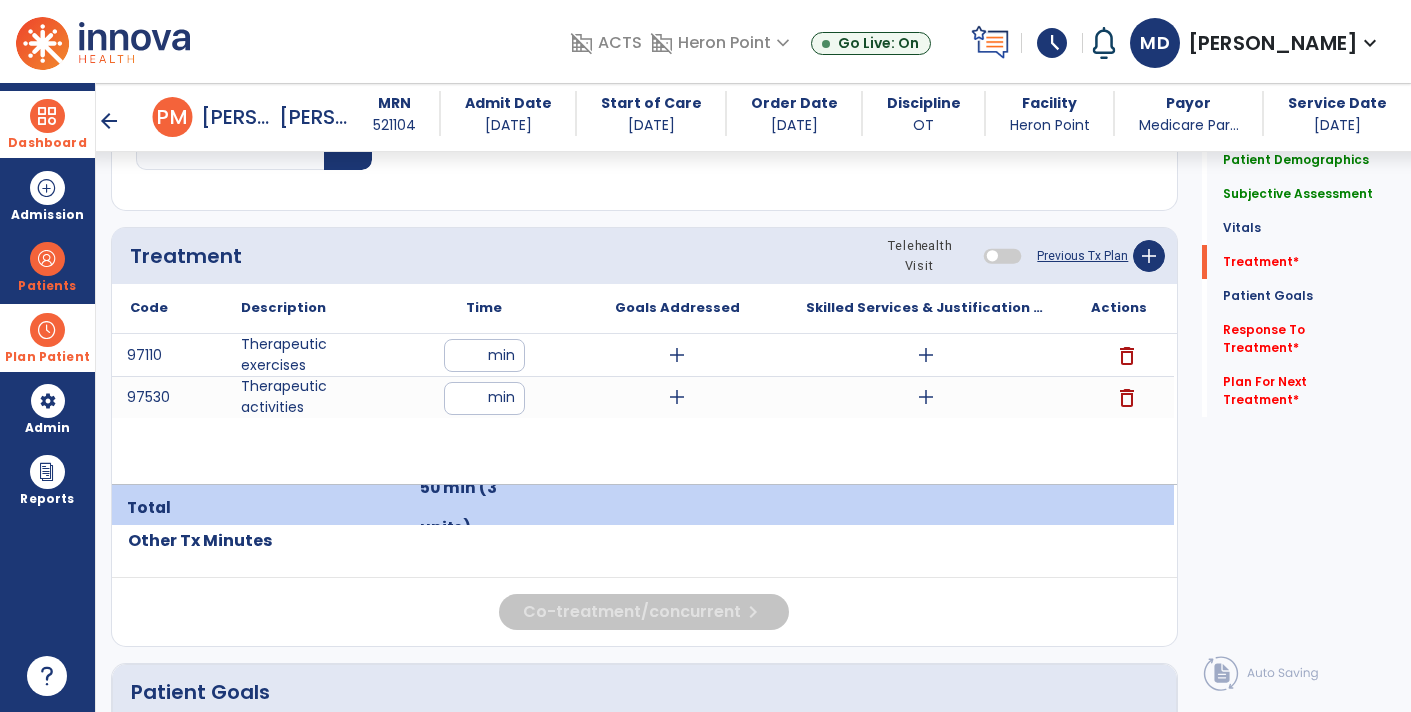 click on "add" at bounding box center (926, 397) 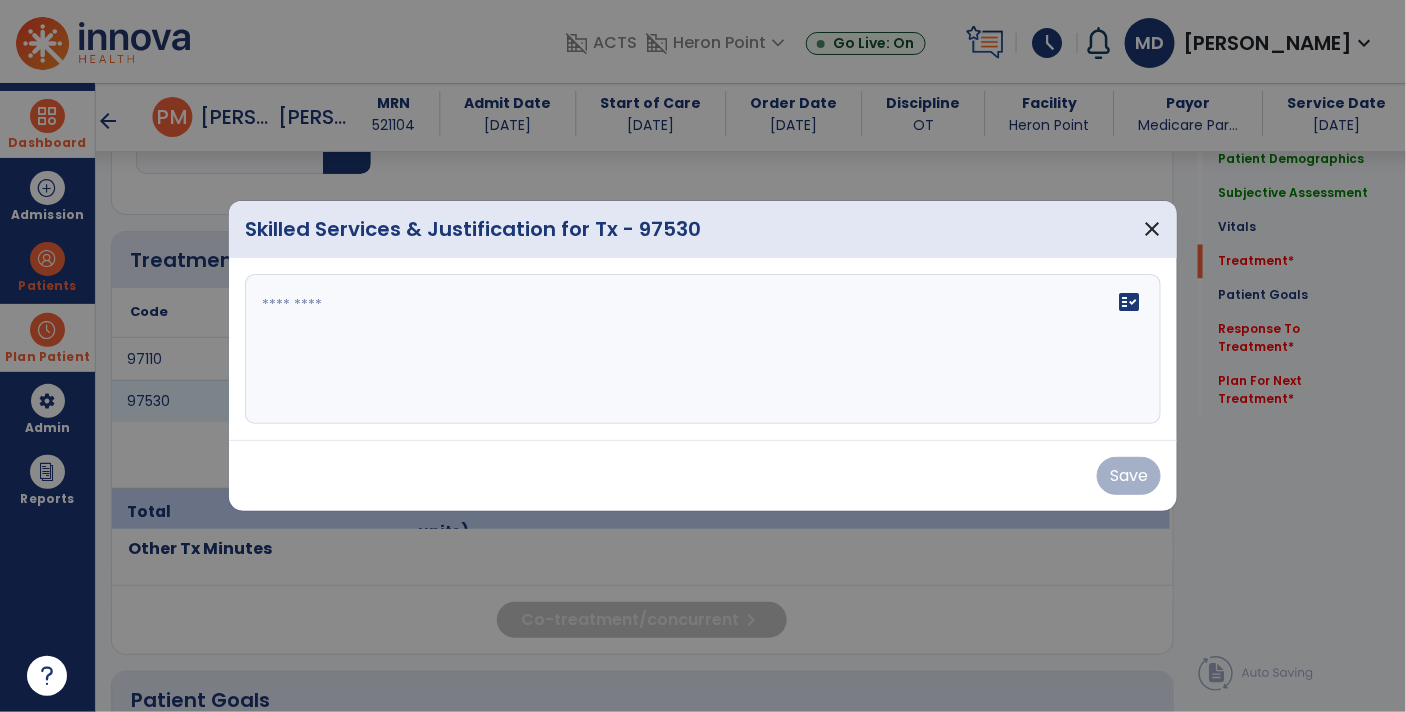 scroll, scrollTop: 1132, scrollLeft: 0, axis: vertical 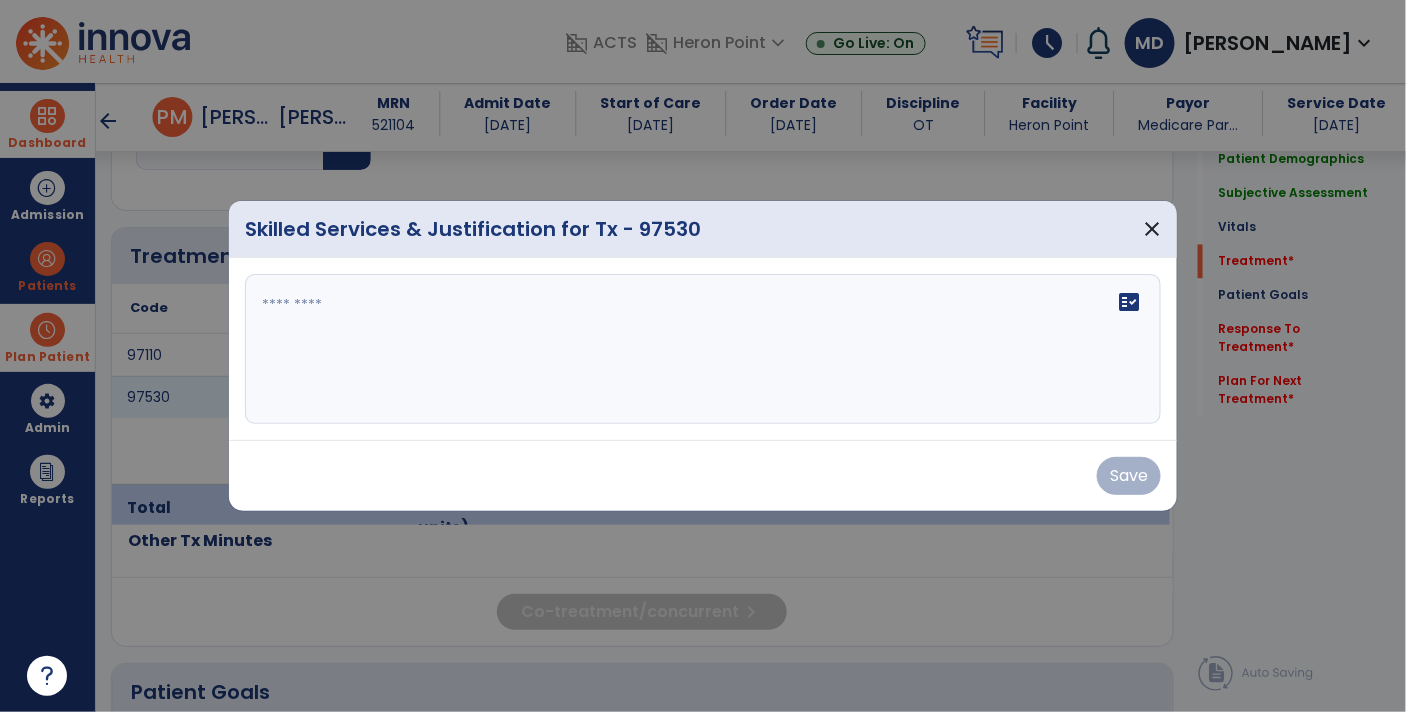 click at bounding box center [47, 676] 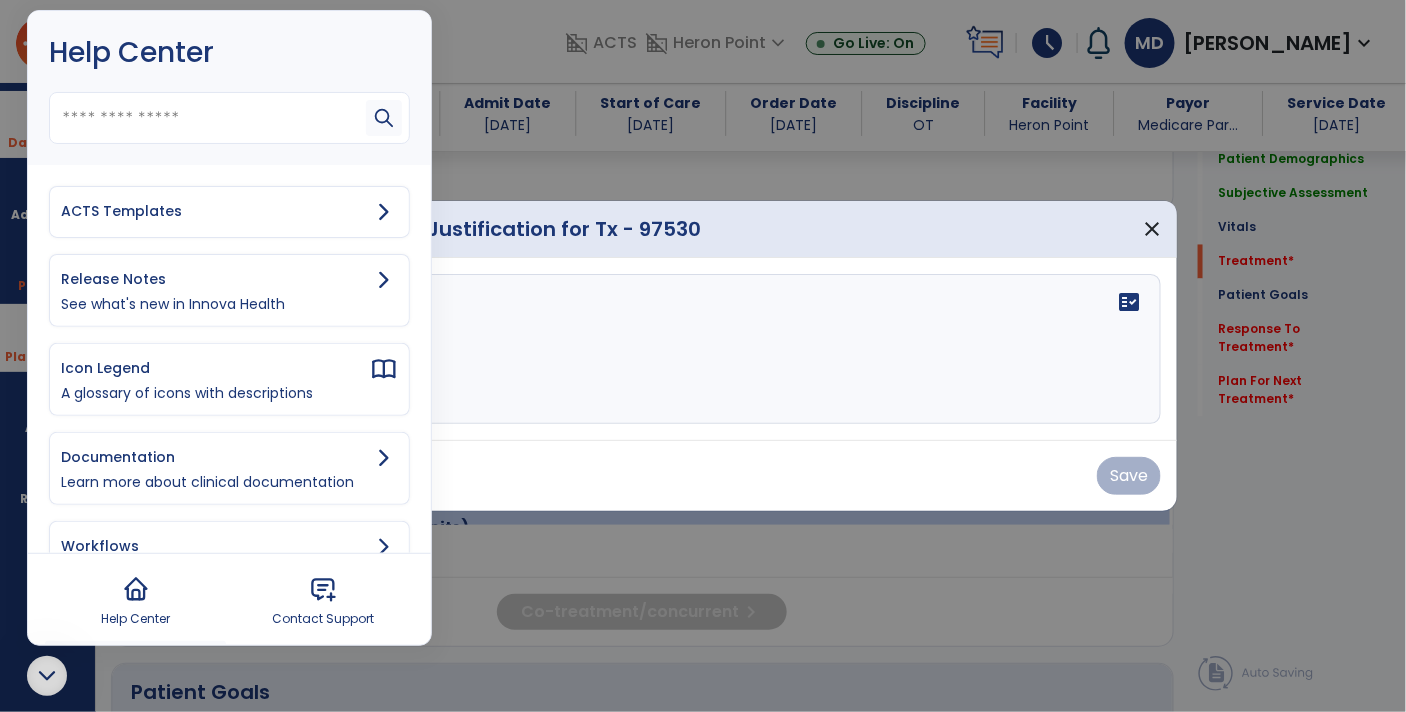 click on "ACTS Templates" at bounding box center [215, 211] 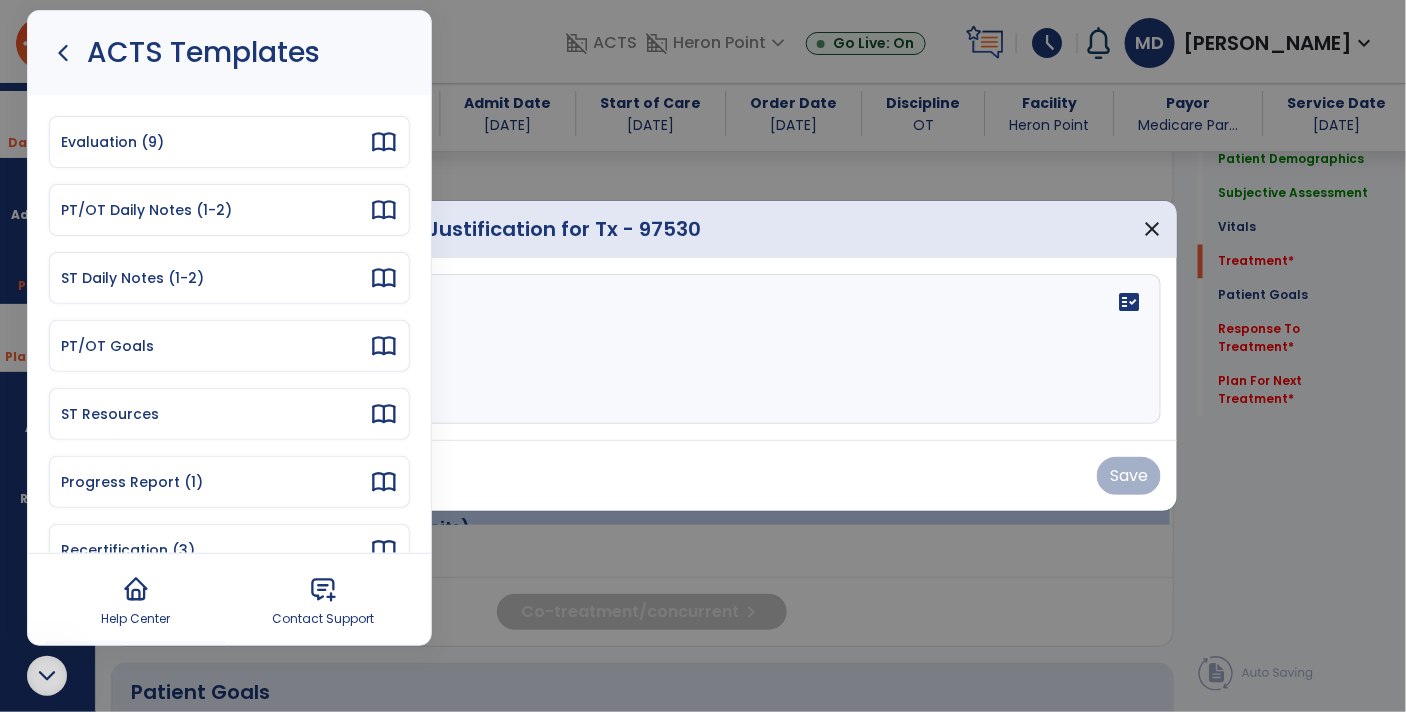click on "PT/OT Daily Notes (1-2)" at bounding box center [229, 210] 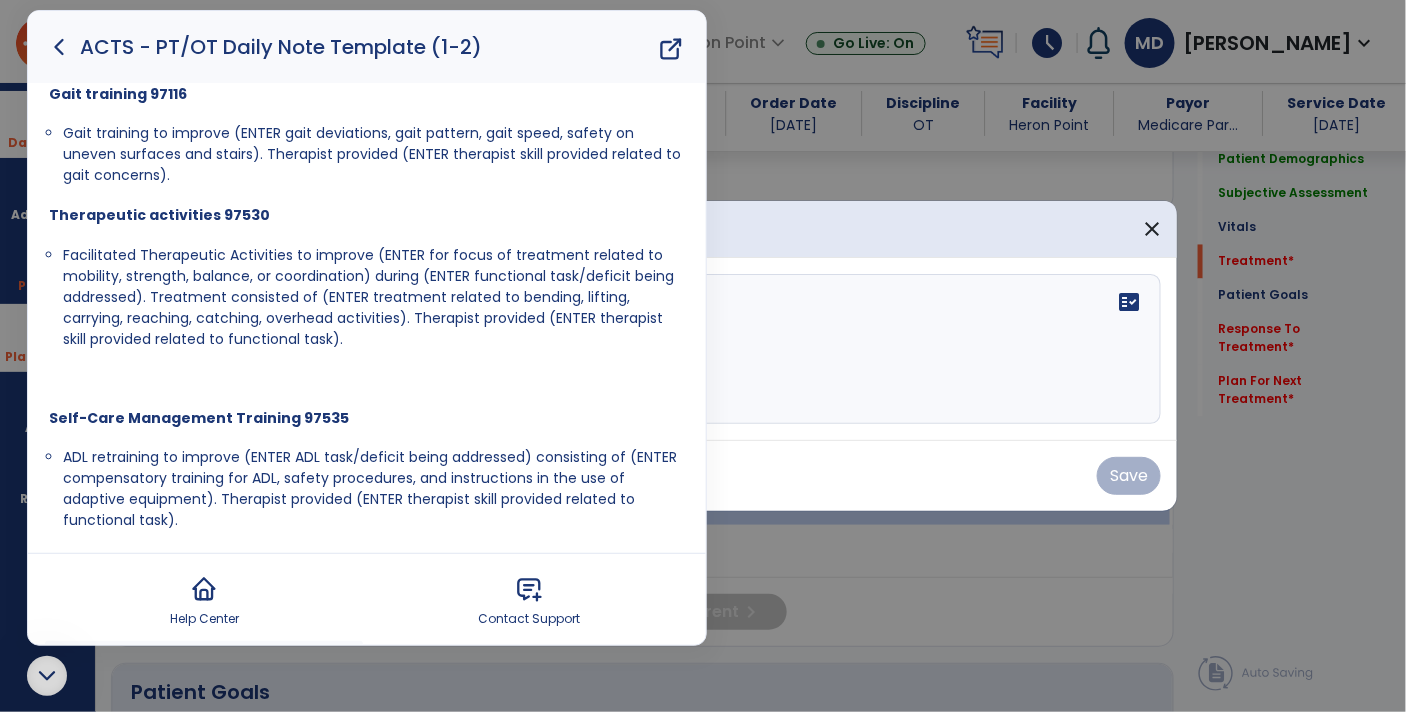 scroll, scrollTop: 679, scrollLeft: 0, axis: vertical 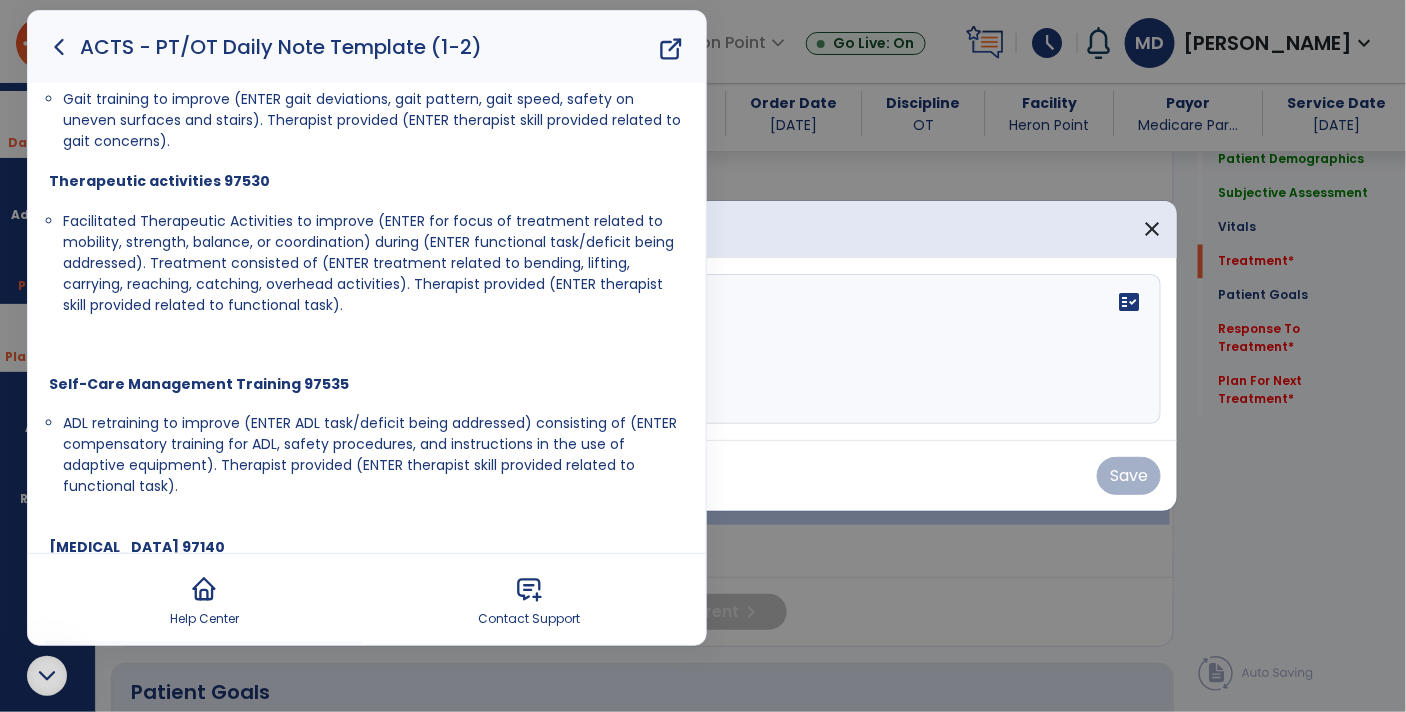 click 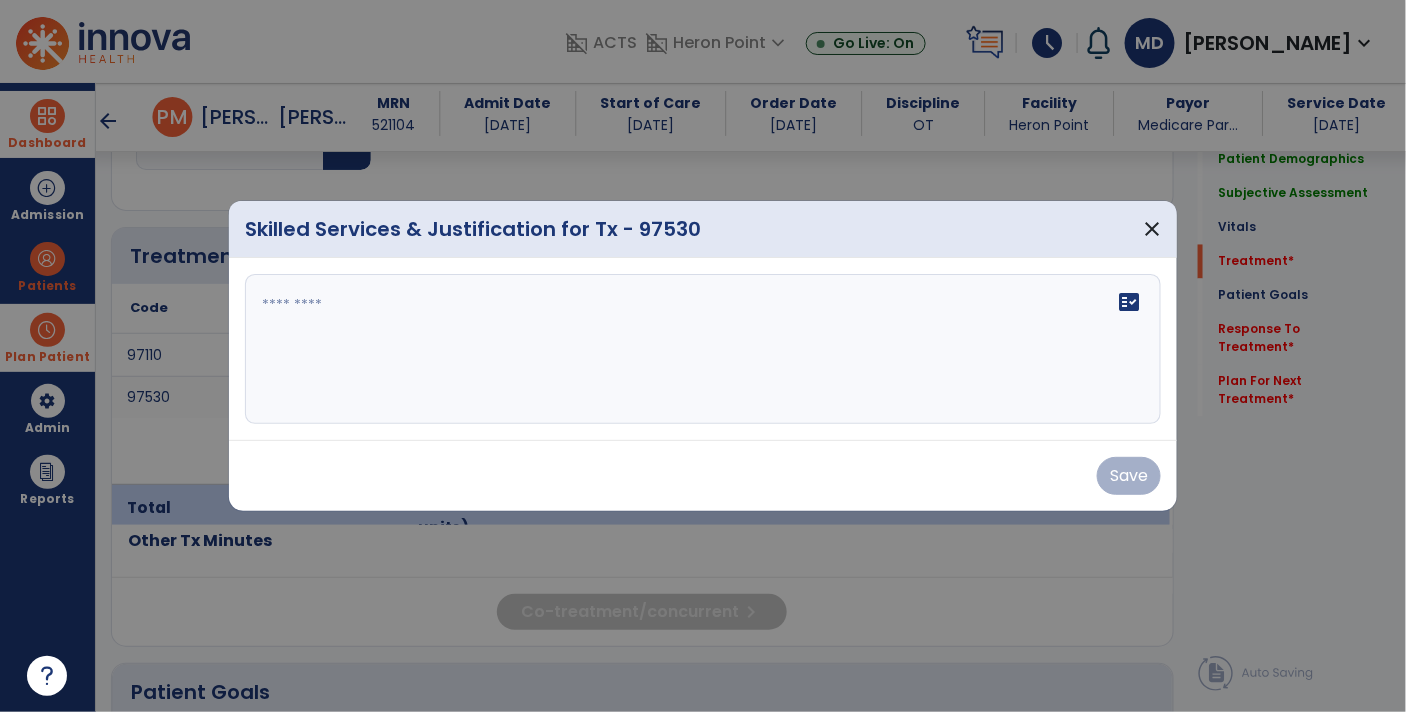 scroll, scrollTop: 0, scrollLeft: 0, axis: both 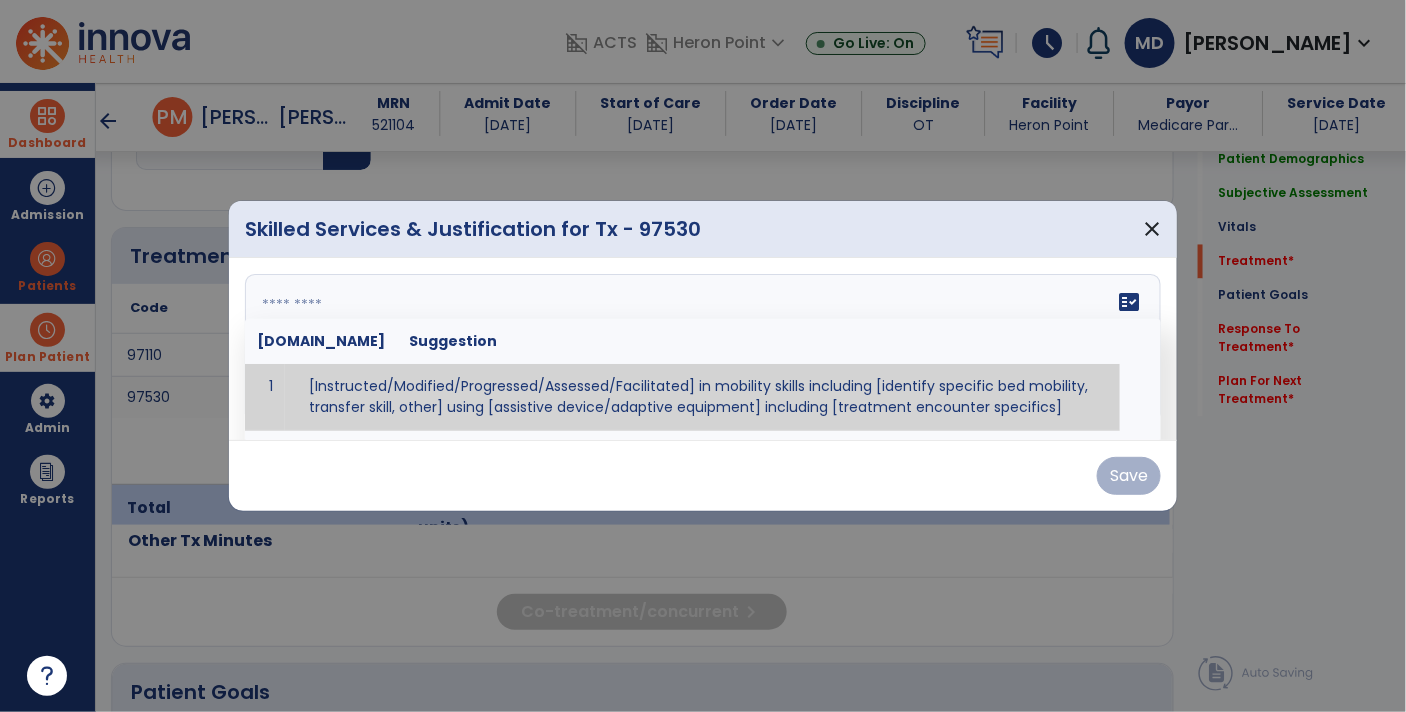 paste on "**********" 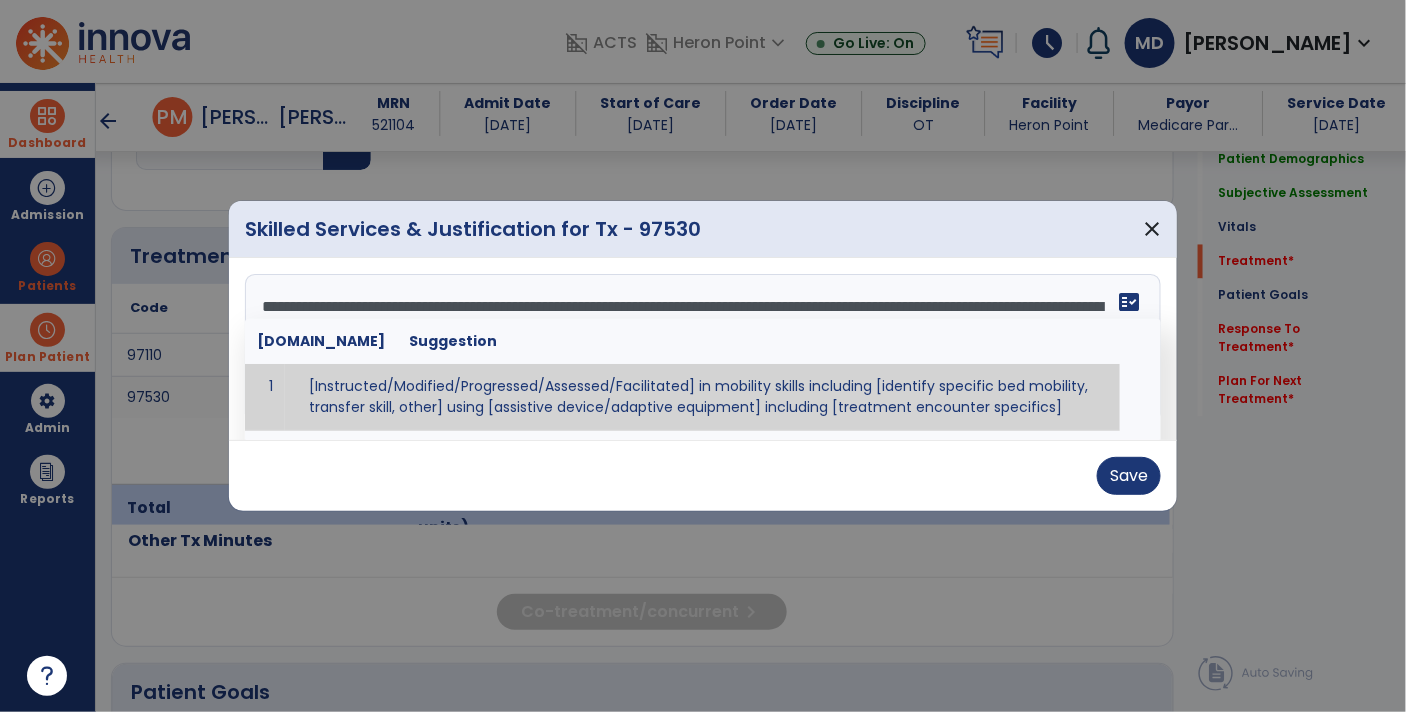 type on "**********" 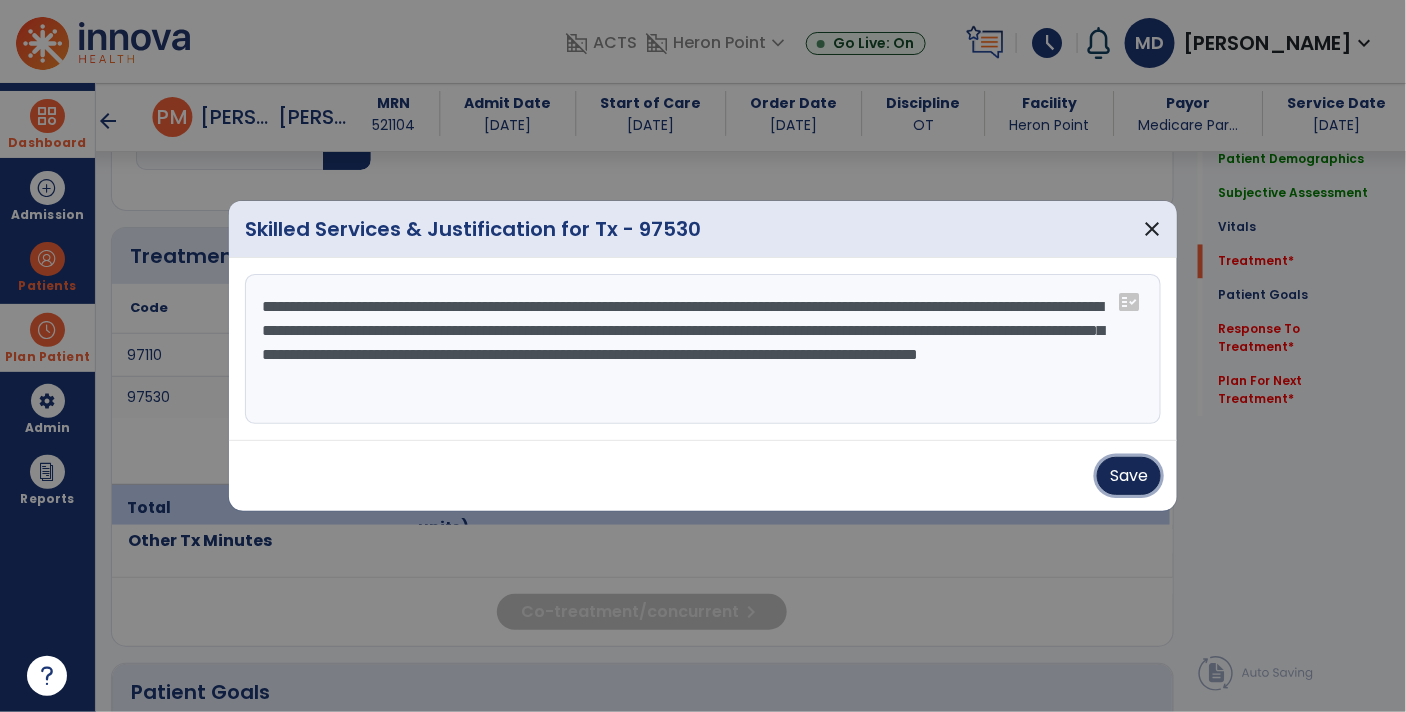 click on "Save" at bounding box center [1129, 476] 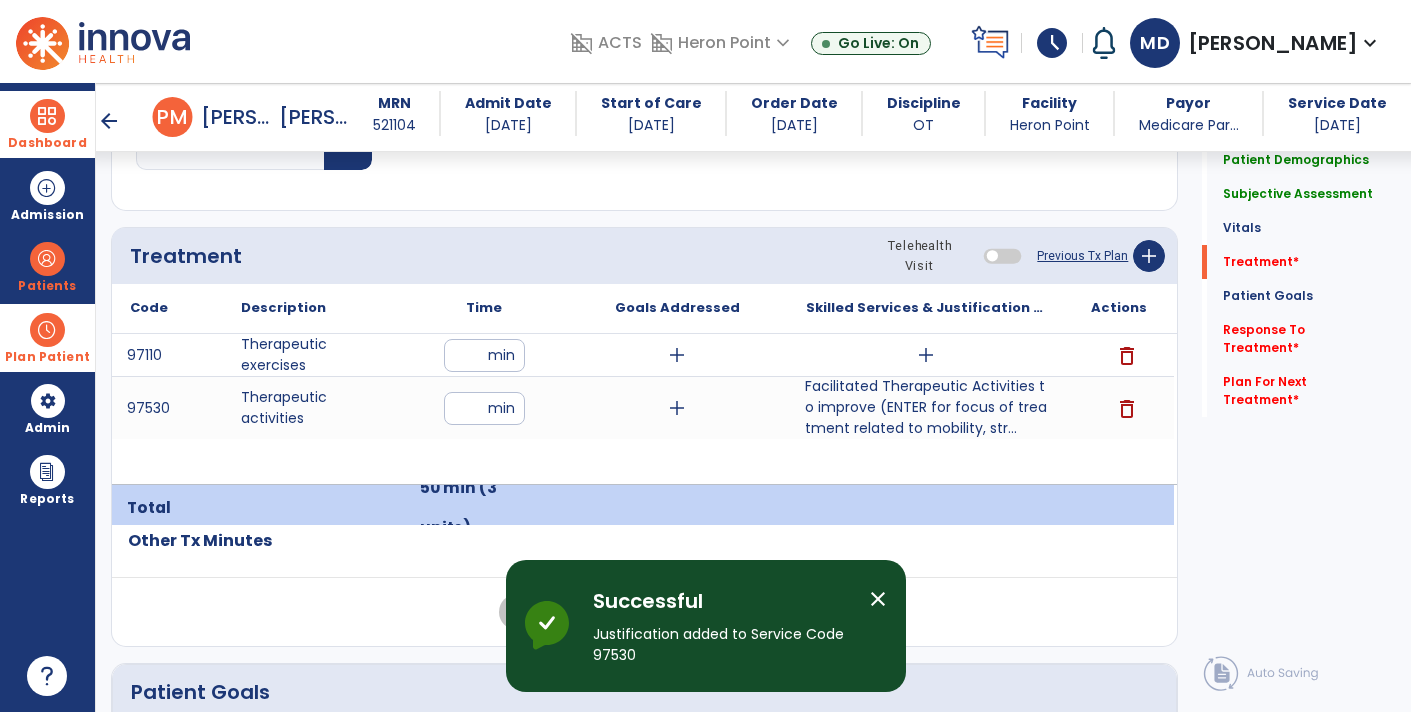 click on "add" at bounding box center (926, 355) 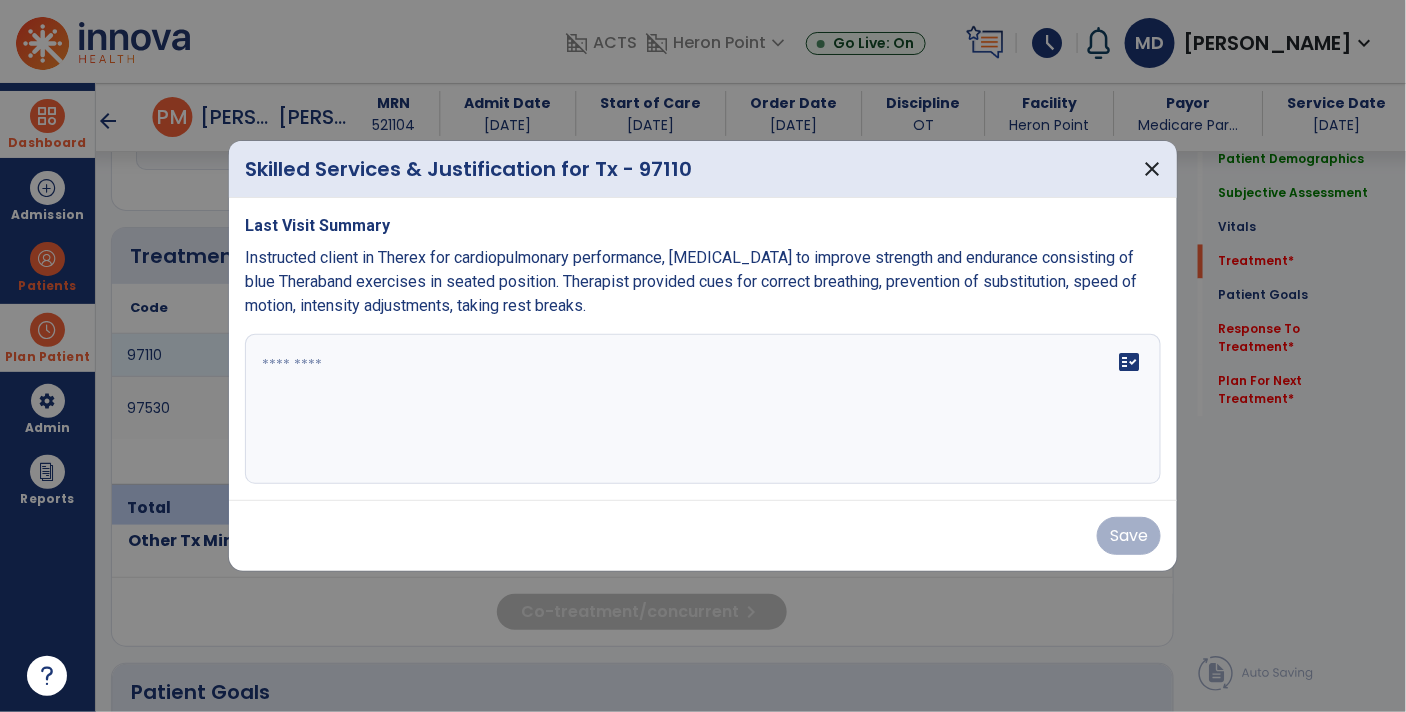 scroll, scrollTop: 1132, scrollLeft: 0, axis: vertical 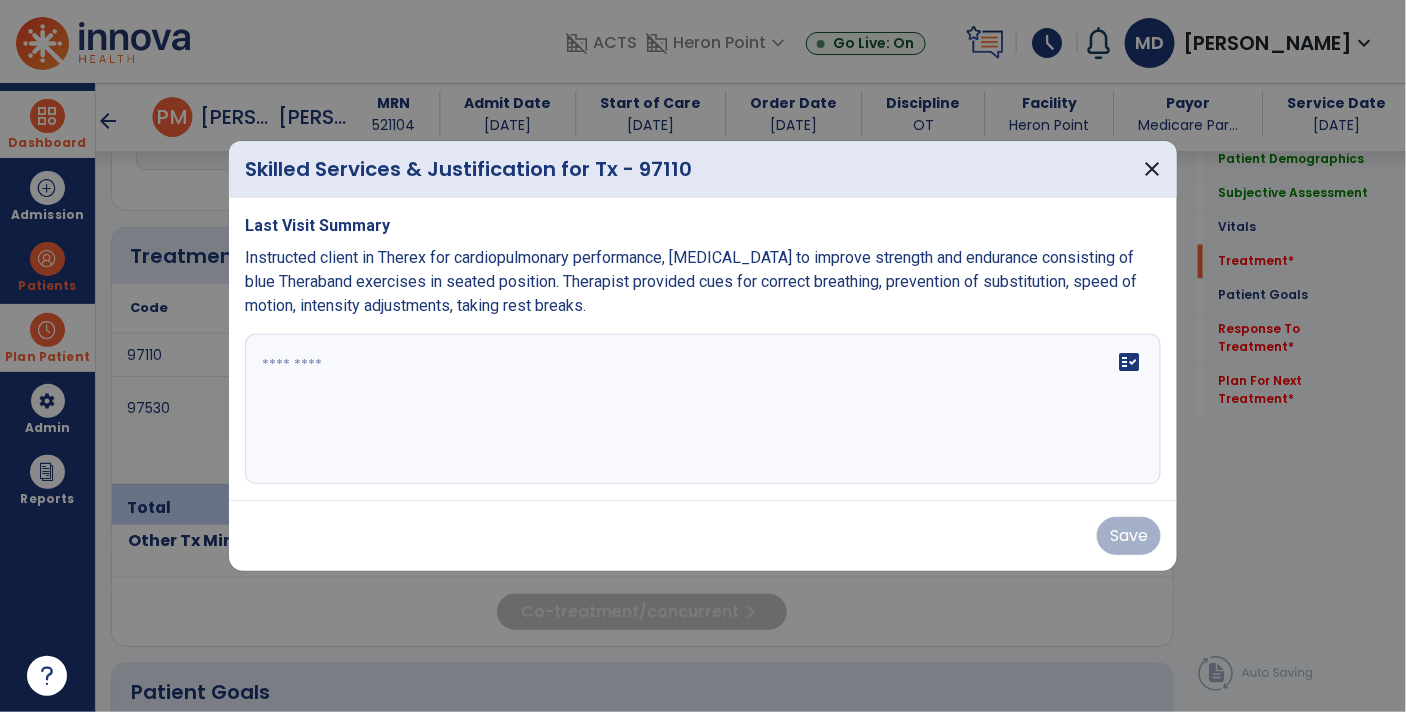 copy on "Instructed client in Therex for cardiopulmonary performance, [MEDICAL_DATA] to improve strength and endurance consisting of blue Theraband exercises in seated position. Therapist provided cues for correct breathing, prevention of substitution, speed of motion, intensity adjustments, taking rest breaks." 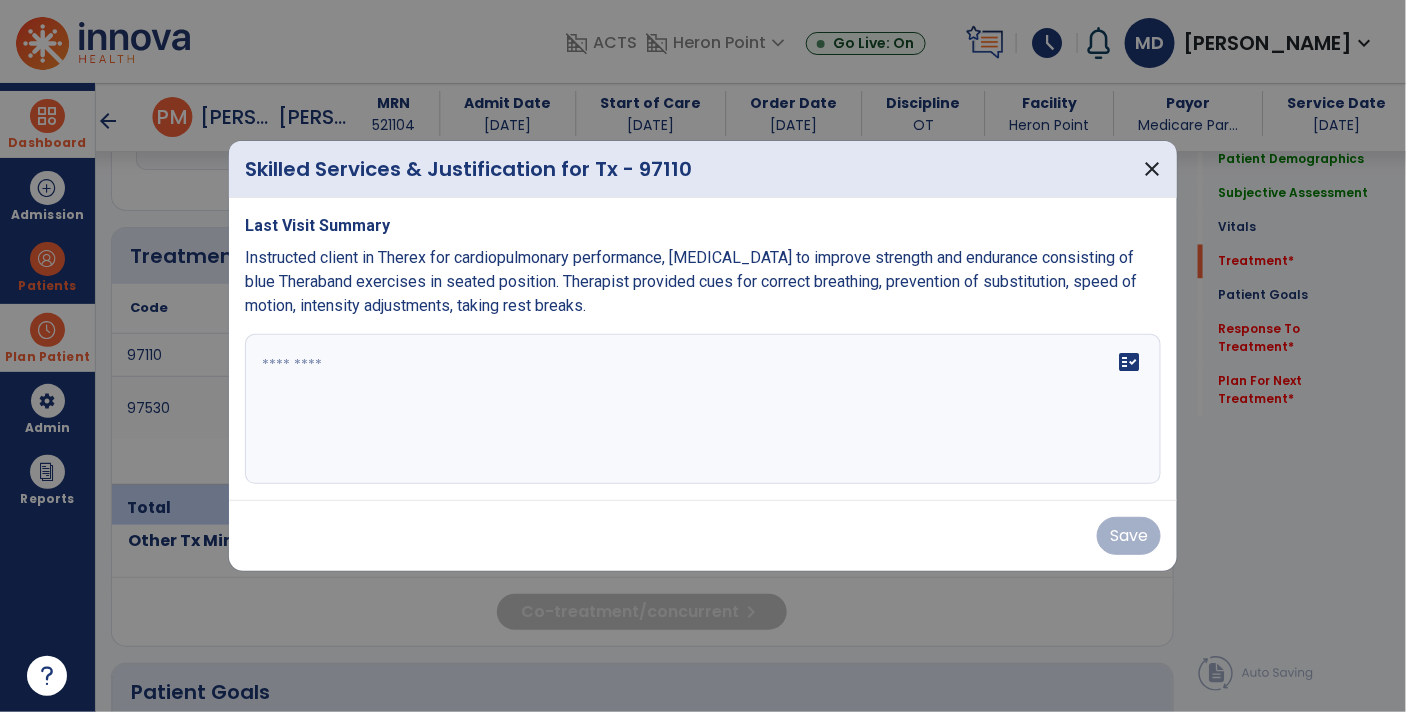 click at bounding box center (703, 409) 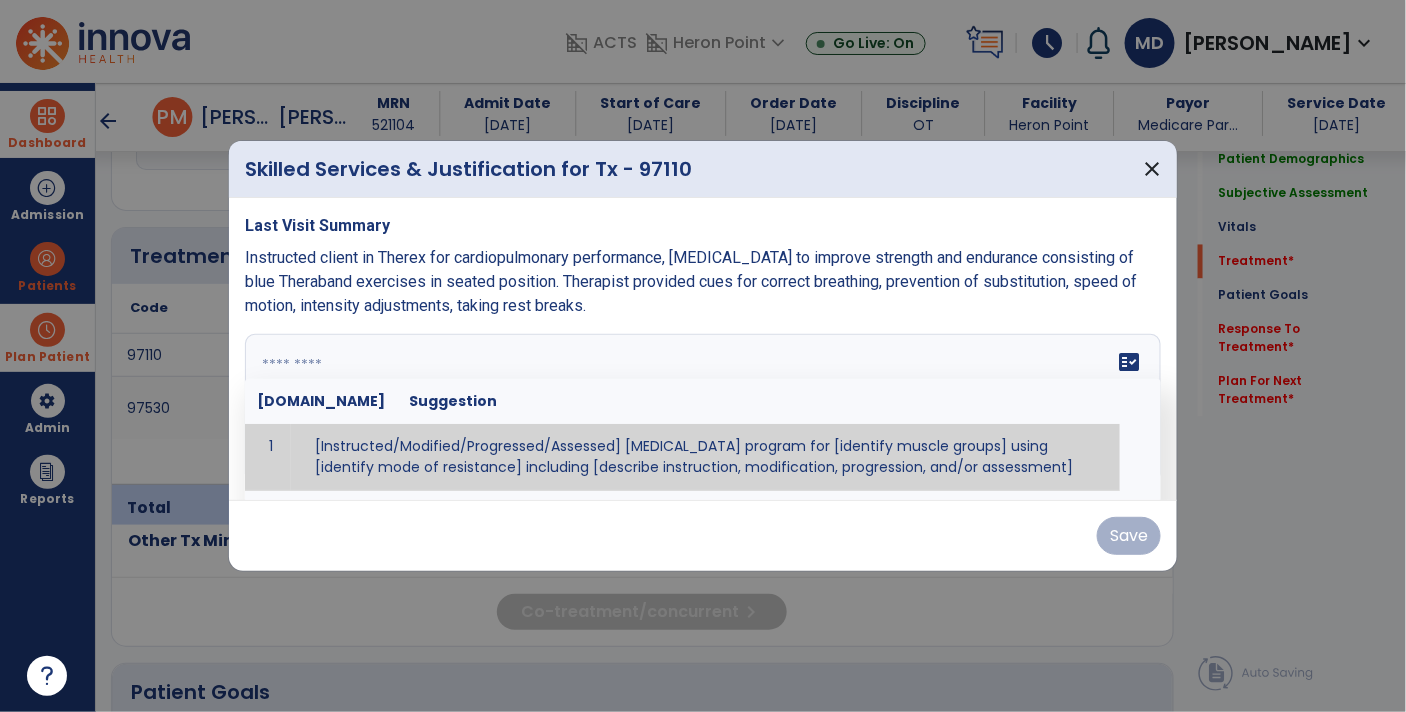 click at bounding box center (701, 409) 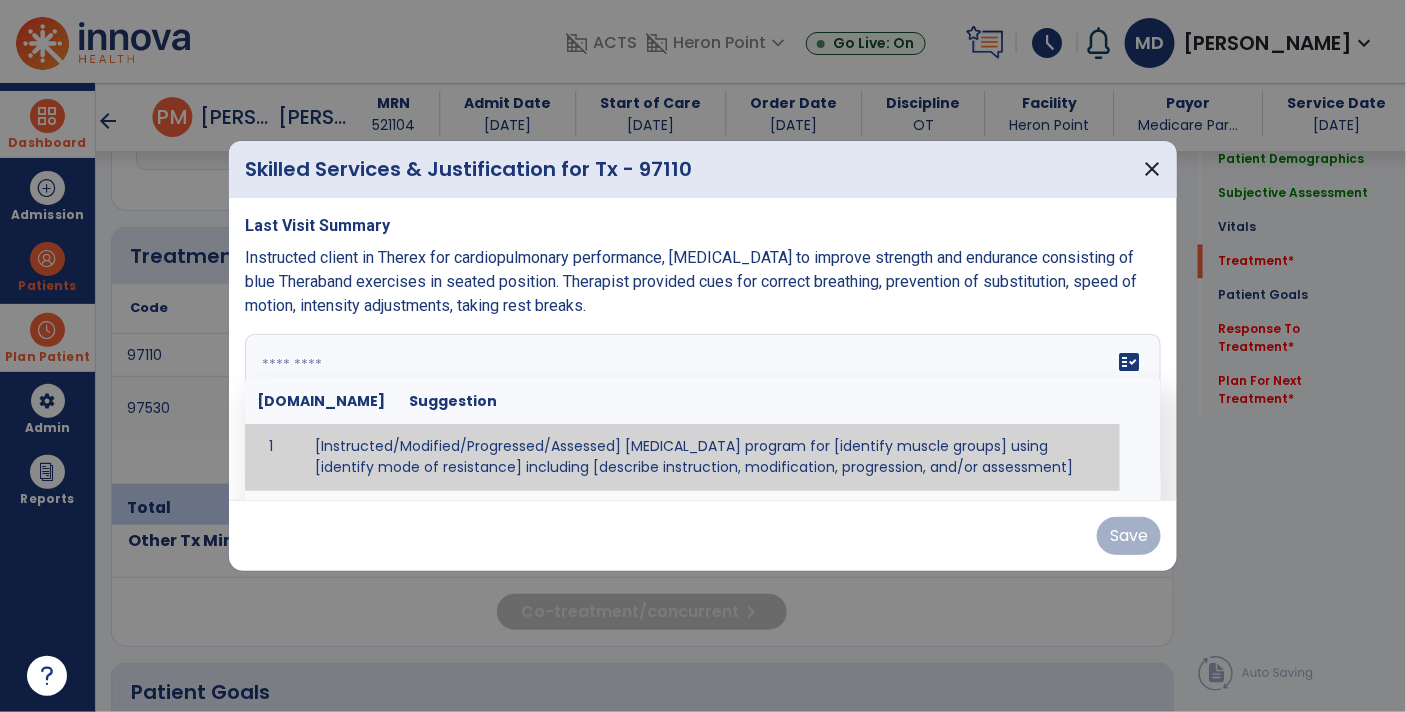 click at bounding box center (701, 409) 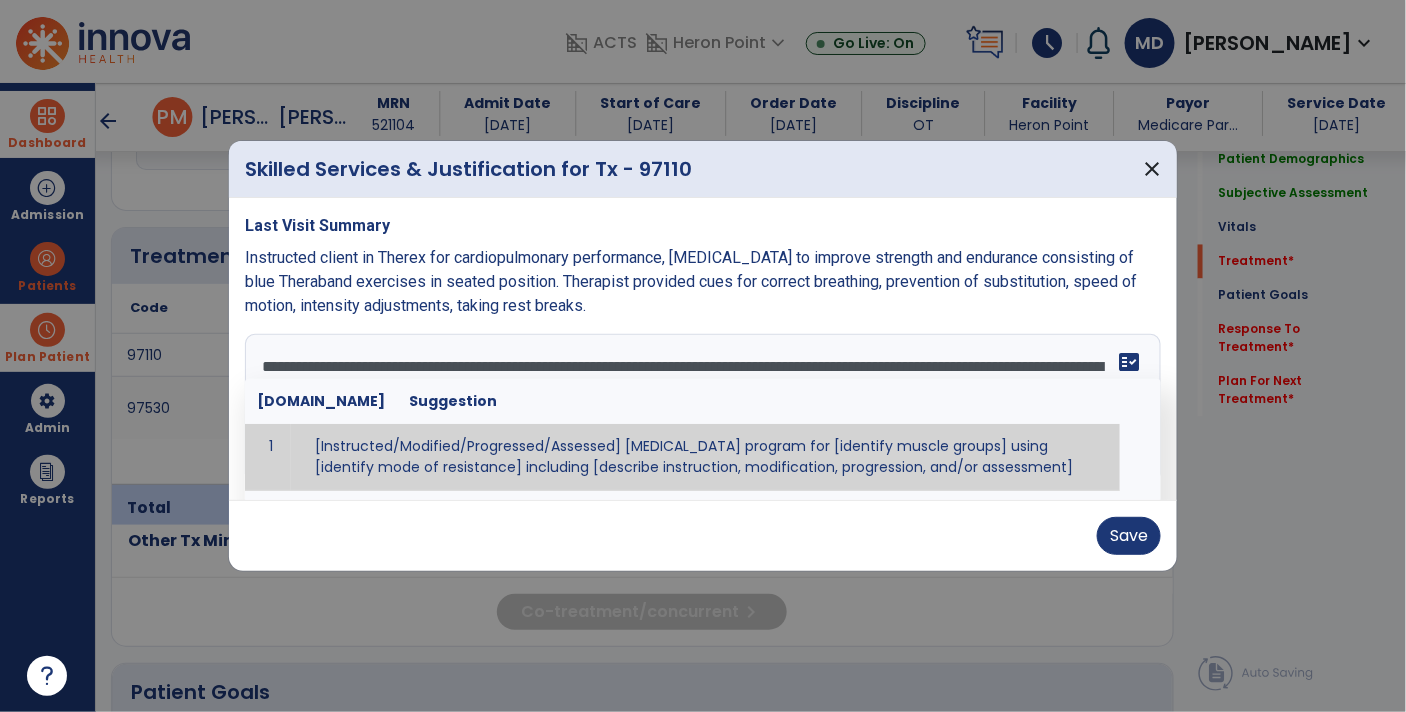 click on "**********" at bounding box center [701, 409] 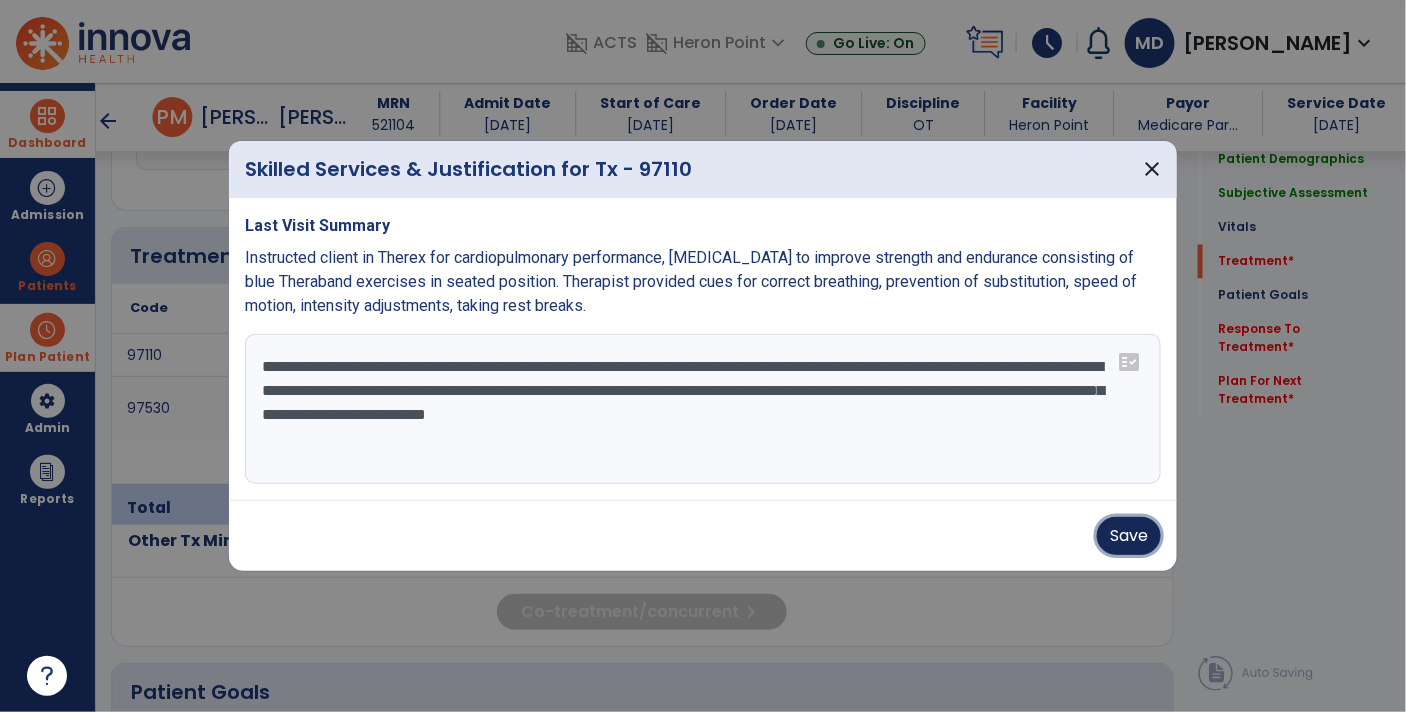click on "Save" at bounding box center [1129, 536] 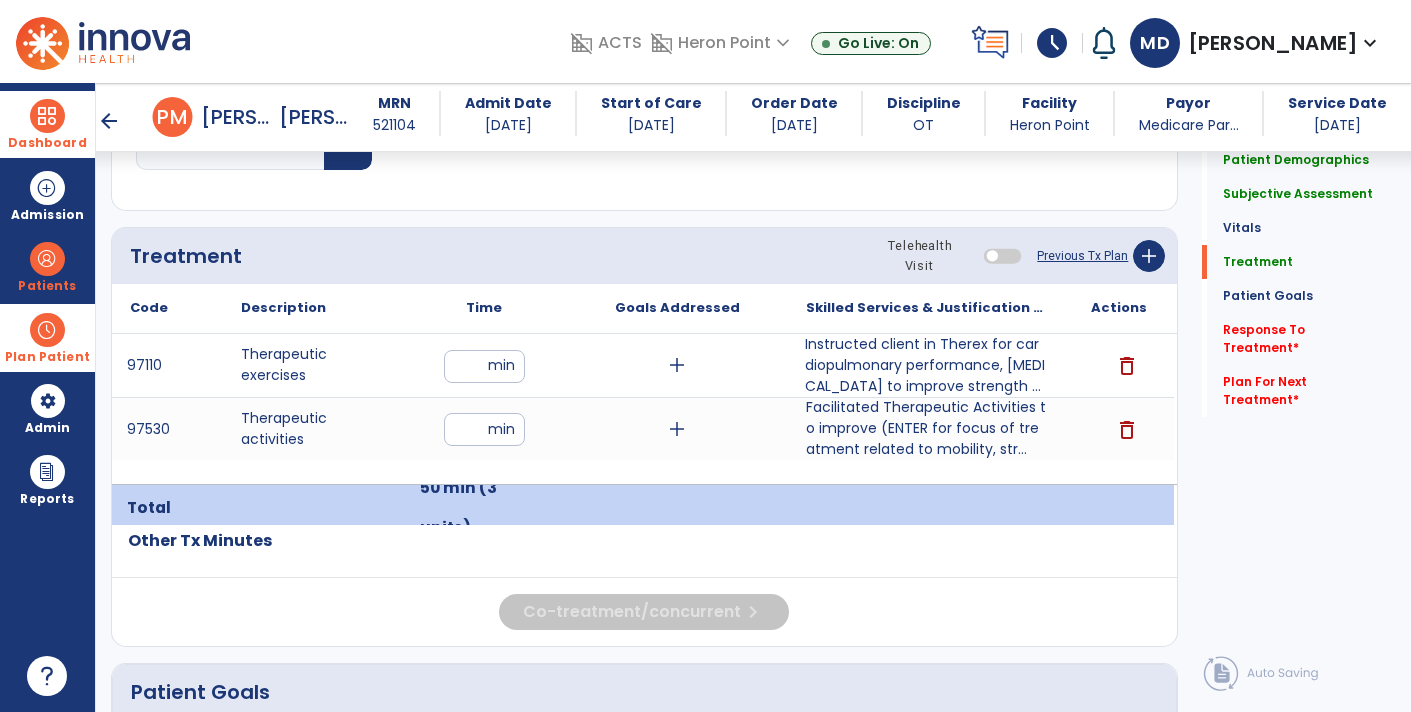 click on "Instructed client in Therex for cardiopulmonary performance, [MEDICAL_DATA] to improve strength ..." at bounding box center (926, 365) 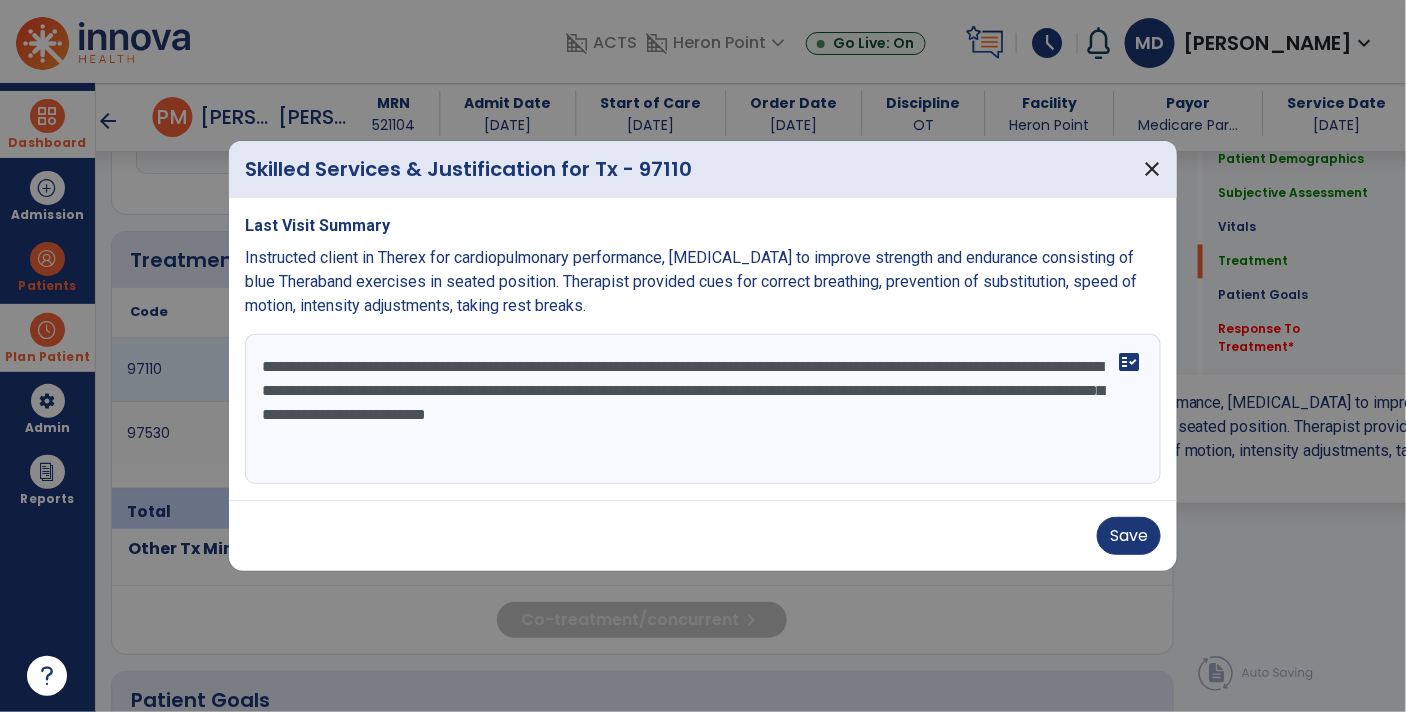 scroll, scrollTop: 1132, scrollLeft: 0, axis: vertical 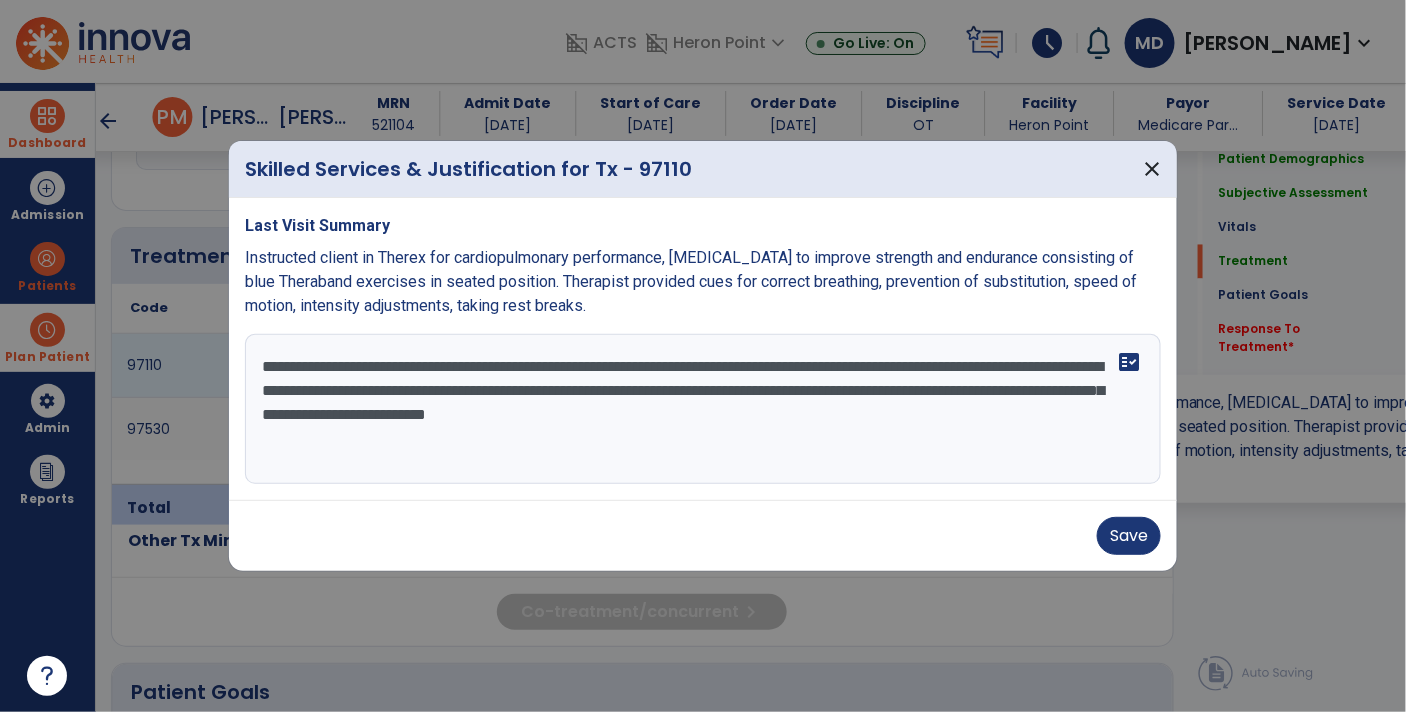 click on "**********" at bounding box center (703, 409) 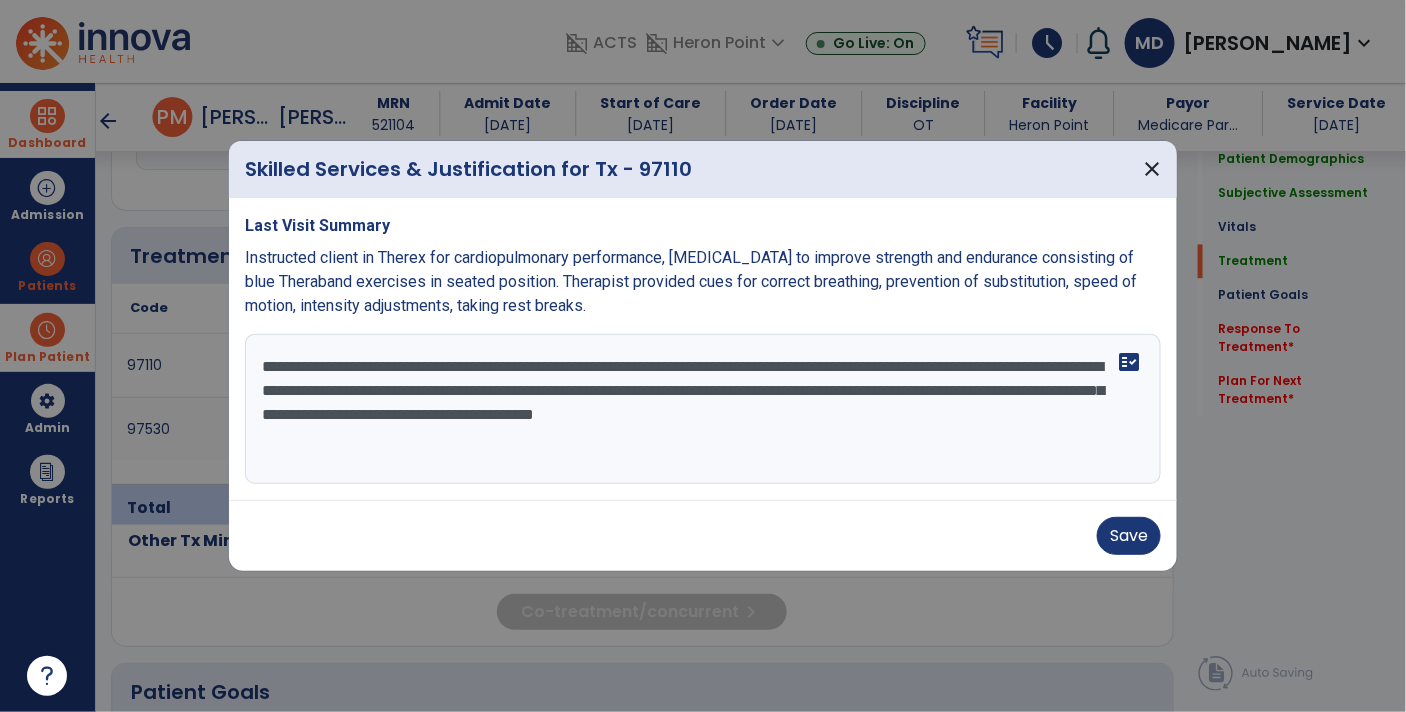 click on "**********" at bounding box center (703, 409) 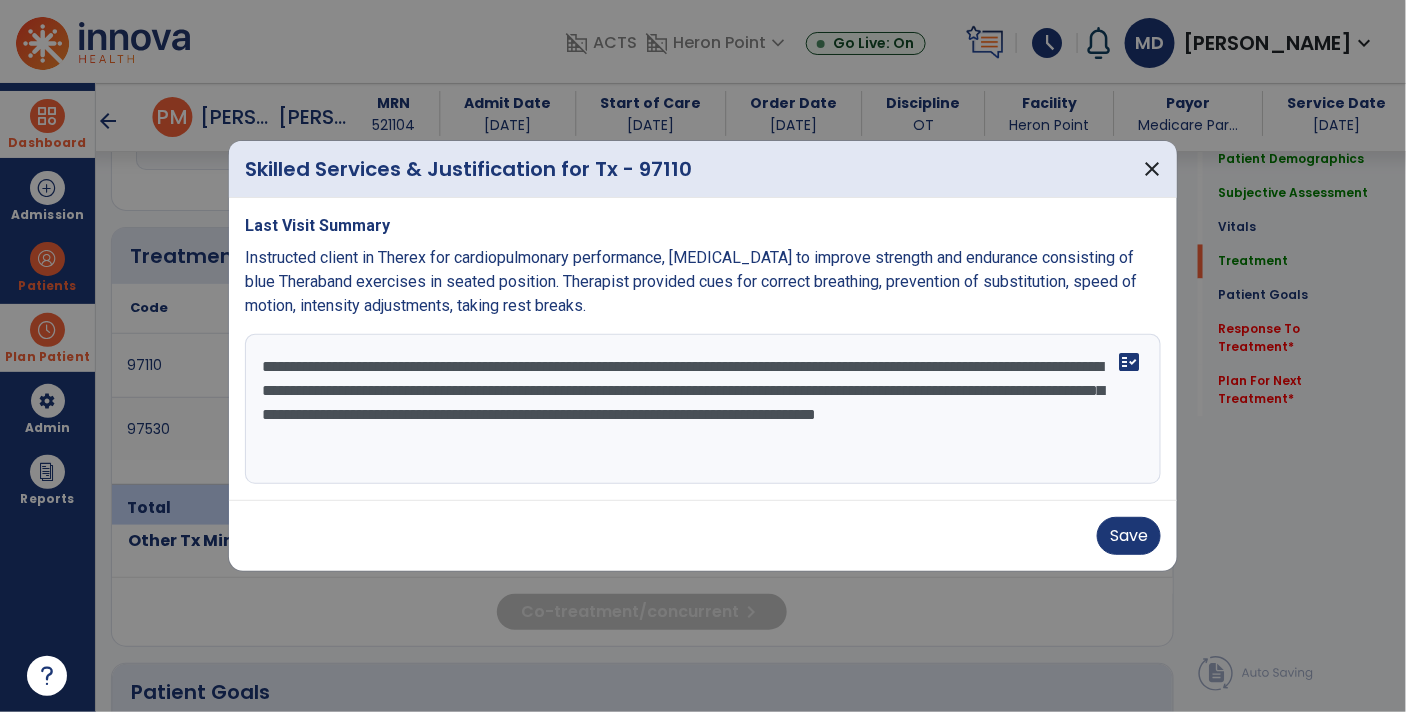 click on "**********" at bounding box center (703, 409) 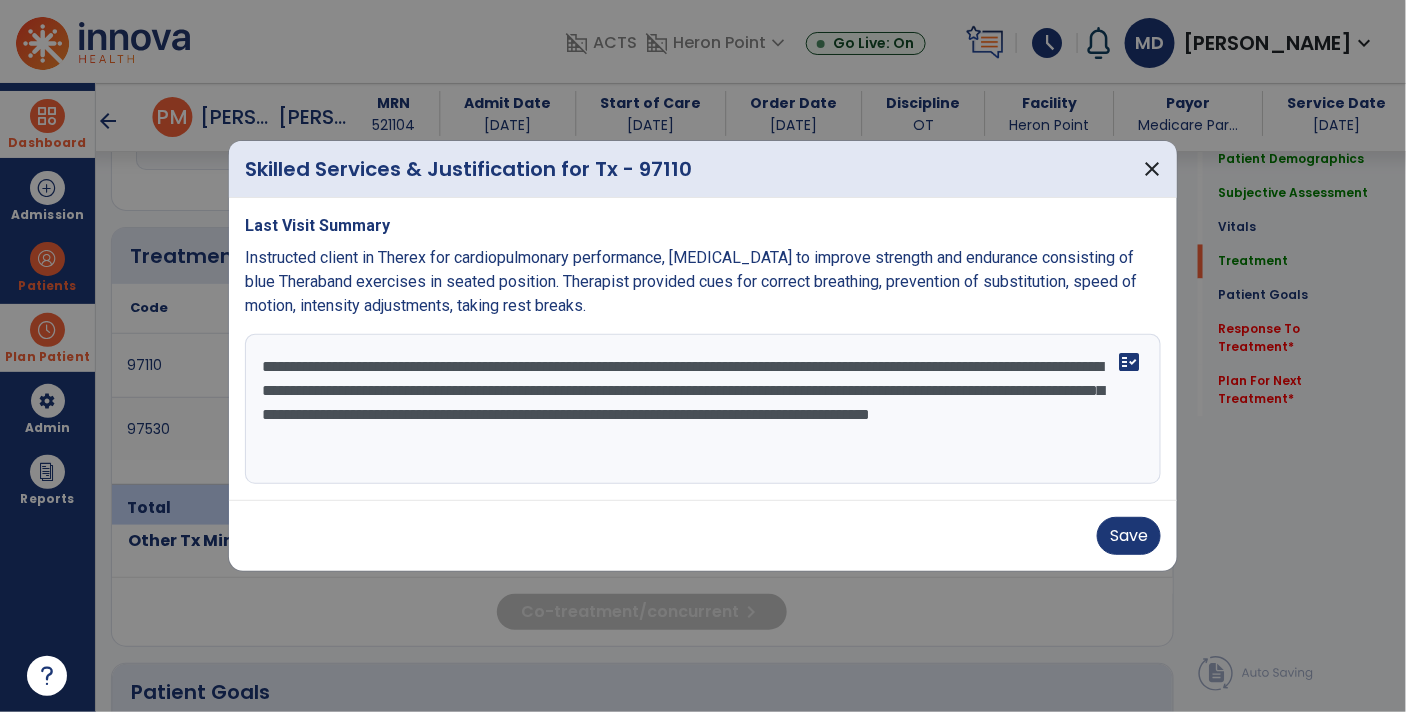 click on "**********" at bounding box center (703, 409) 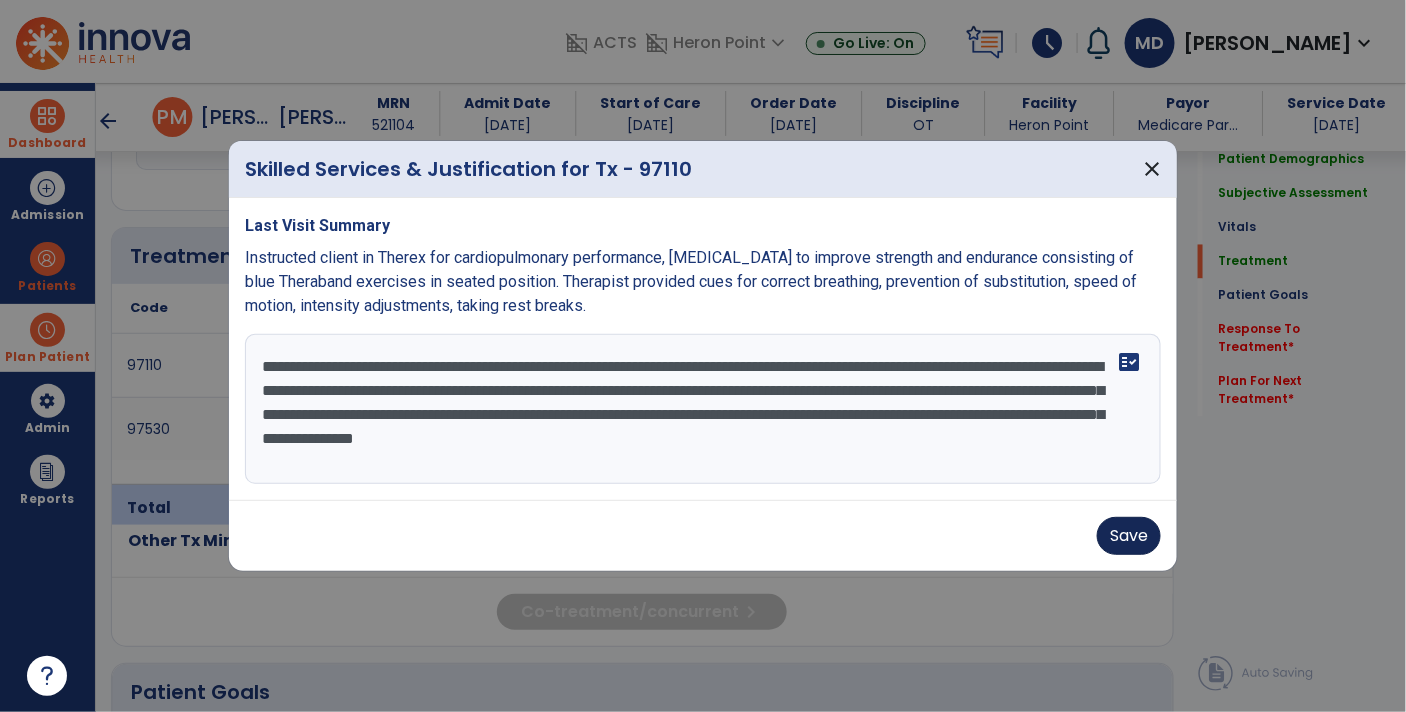 type on "**********" 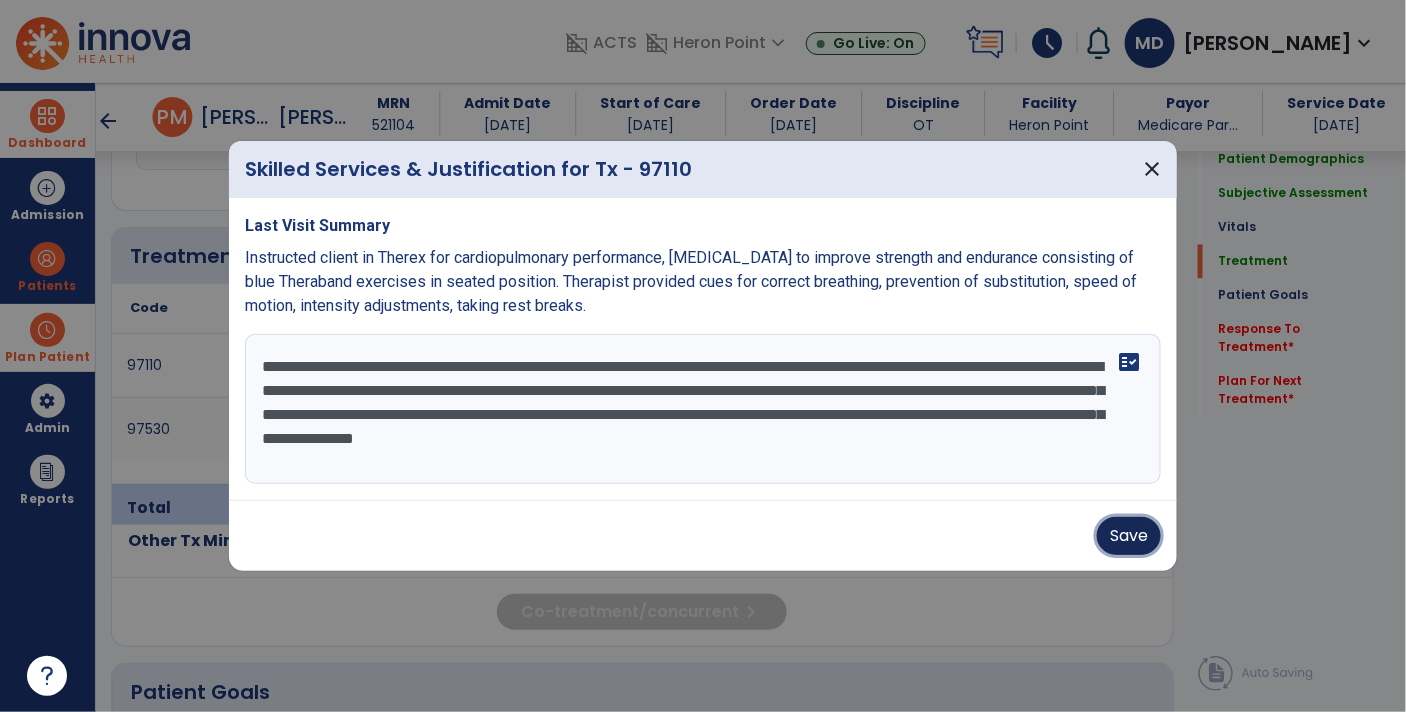 click on "Save" at bounding box center (1129, 536) 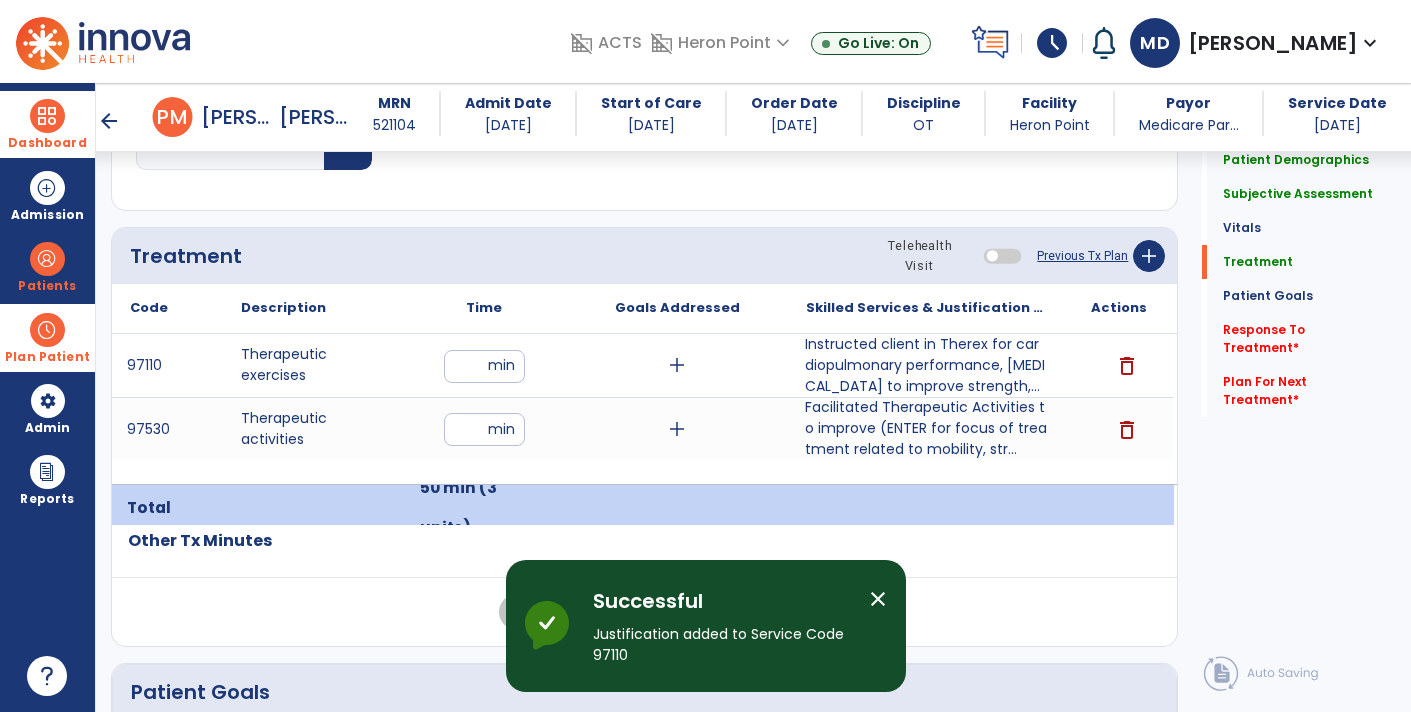 click on "Facilitated Therapeutic Activities to improve (ENTER for focus of treatment related to mobility, str..." at bounding box center (926, 428) 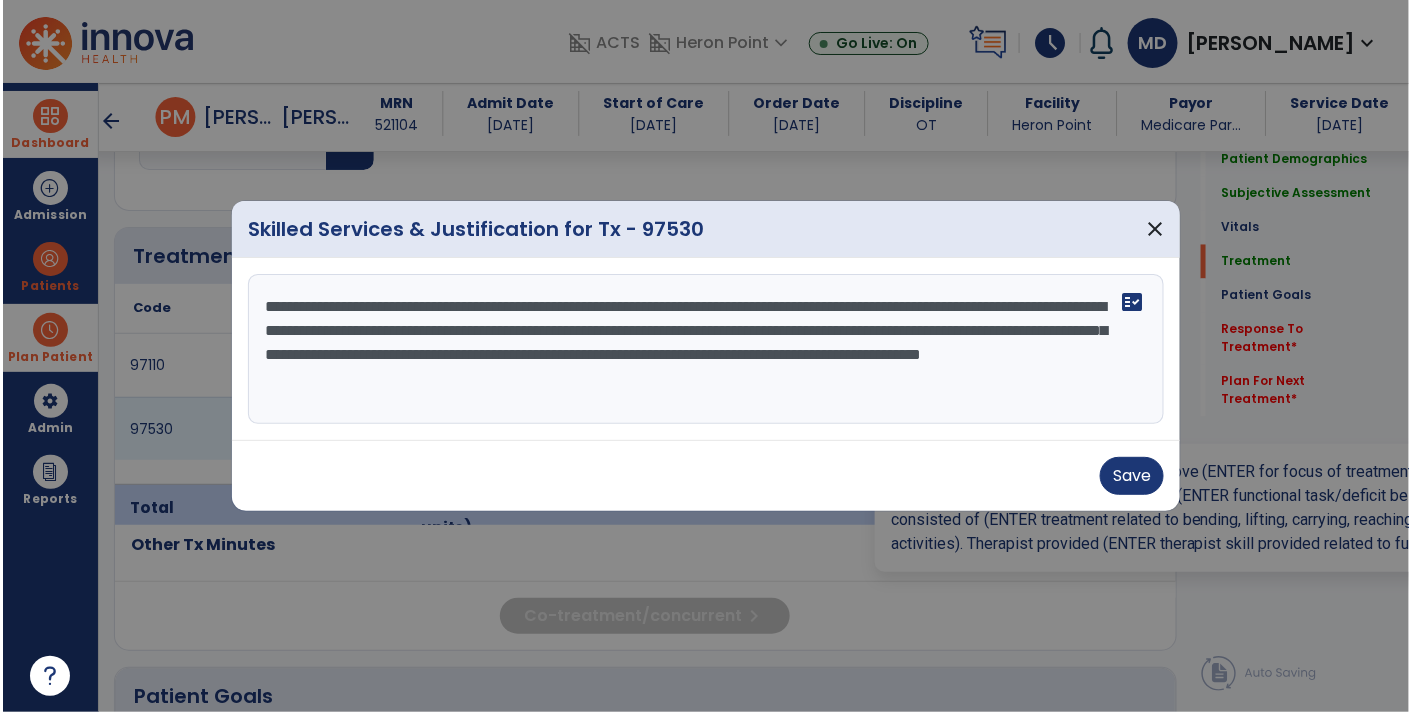 scroll, scrollTop: 1132, scrollLeft: 0, axis: vertical 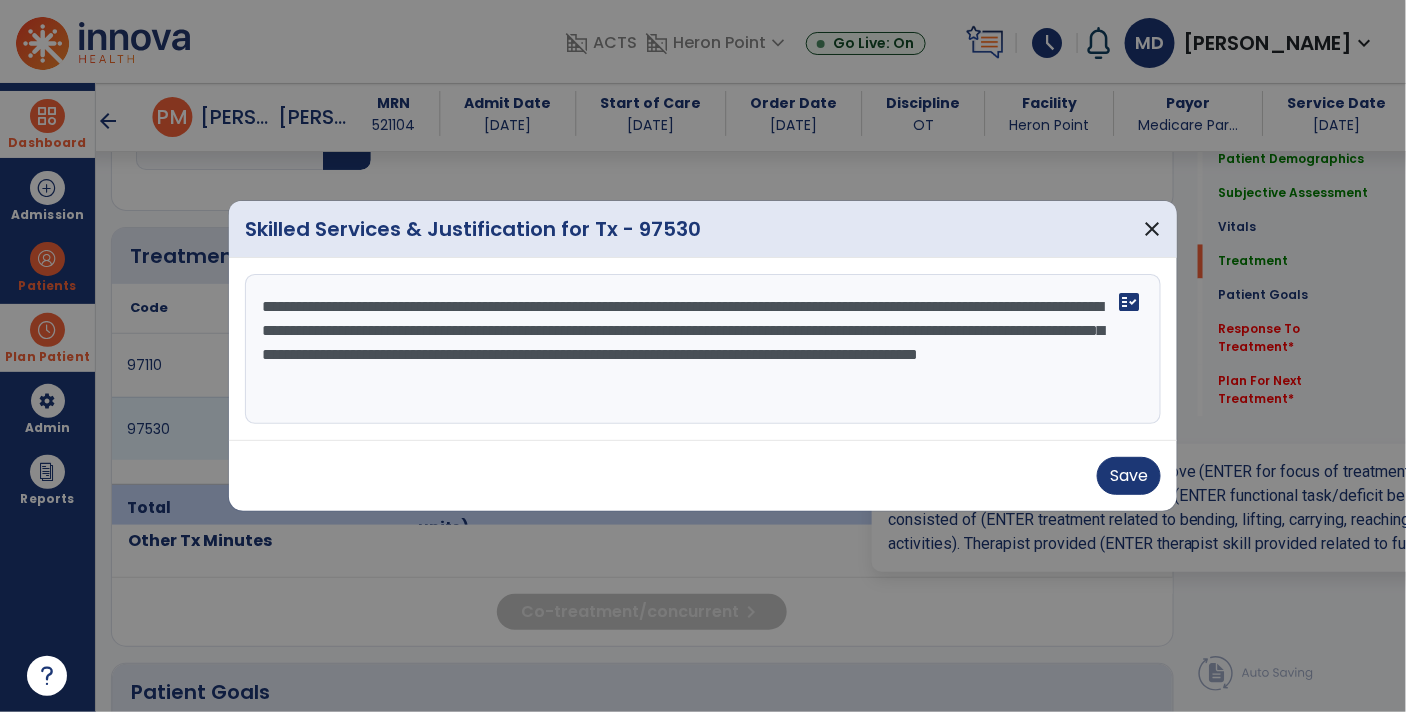 click on "**********" at bounding box center (703, 349) 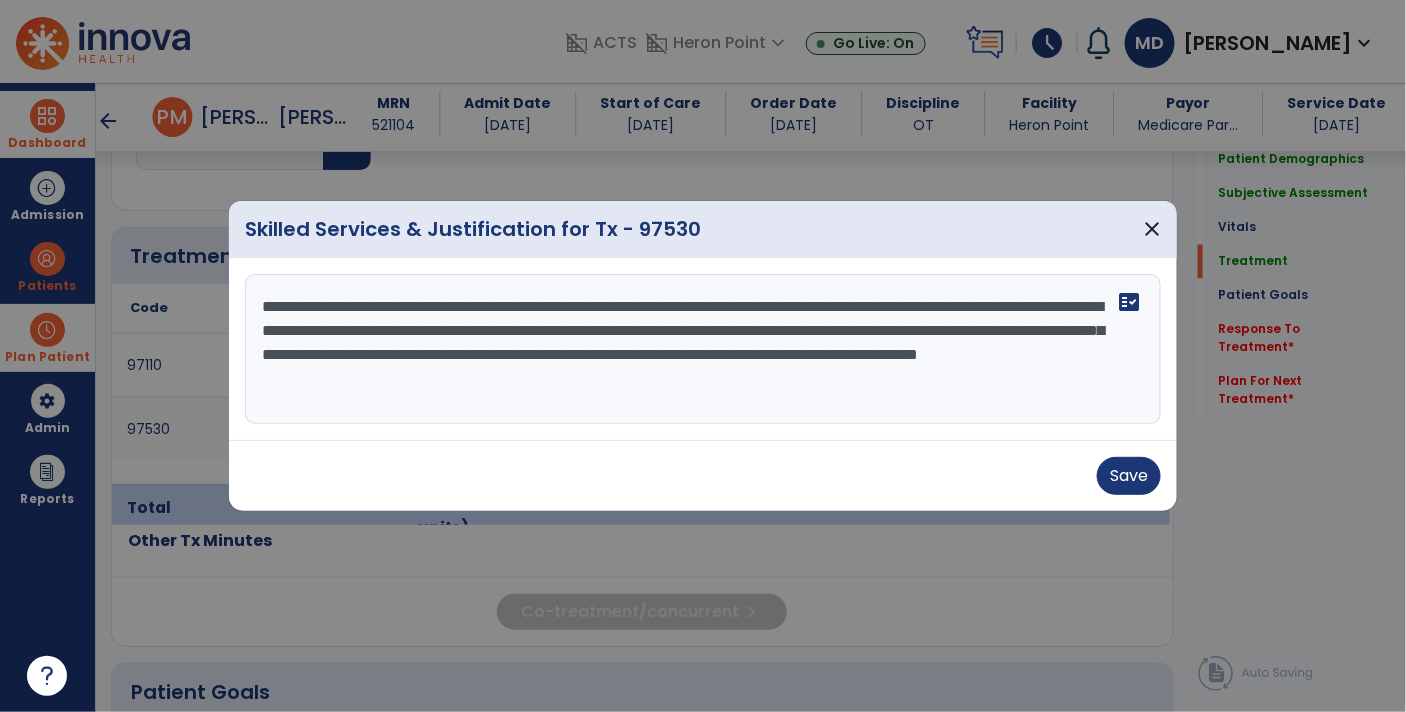 click on "**********" at bounding box center [703, 349] 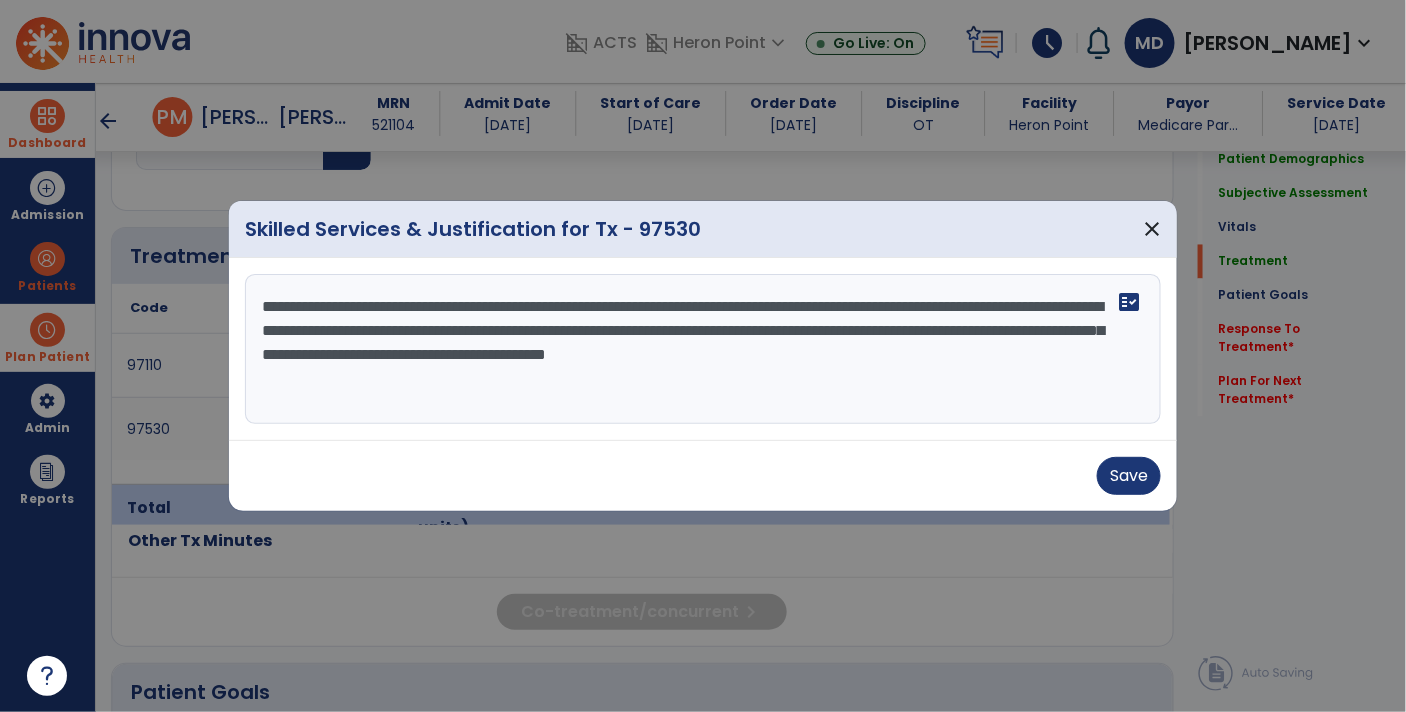click on "**********" at bounding box center [703, 349] 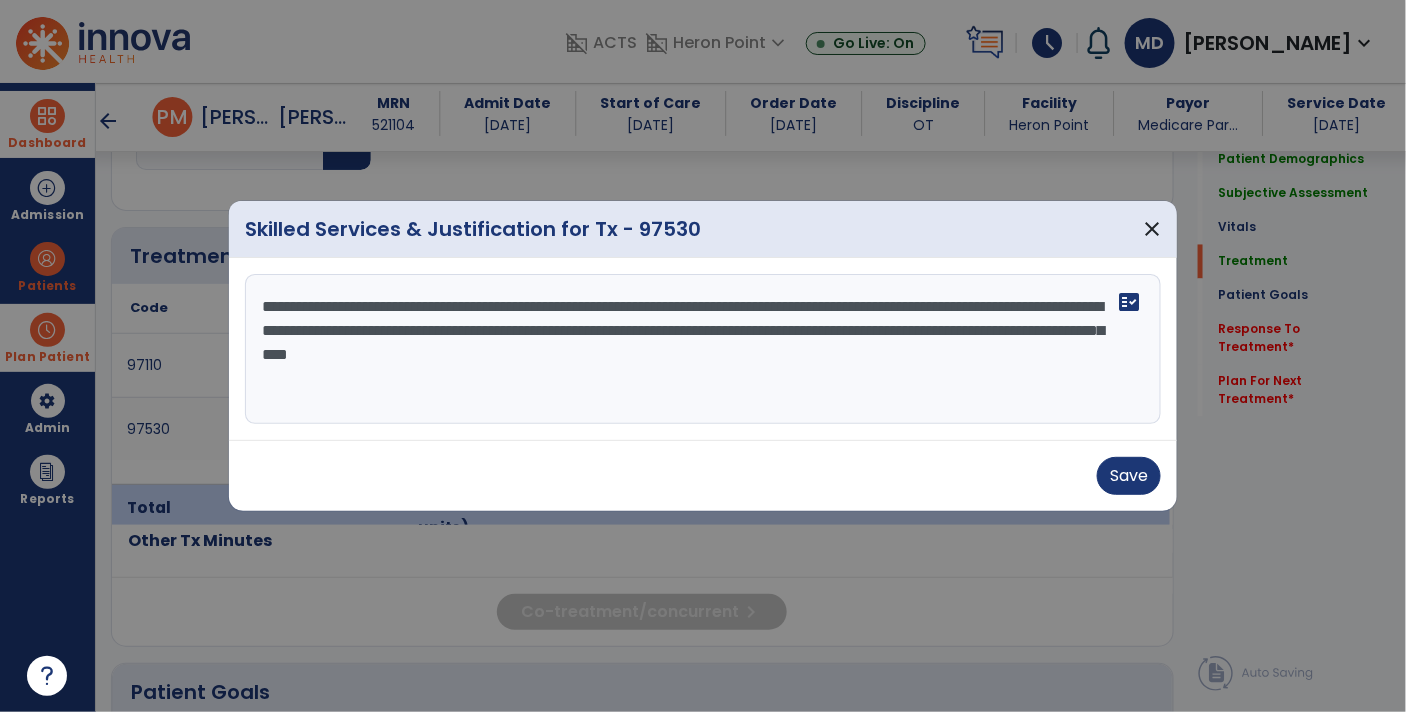 click on "**********" at bounding box center [703, 349] 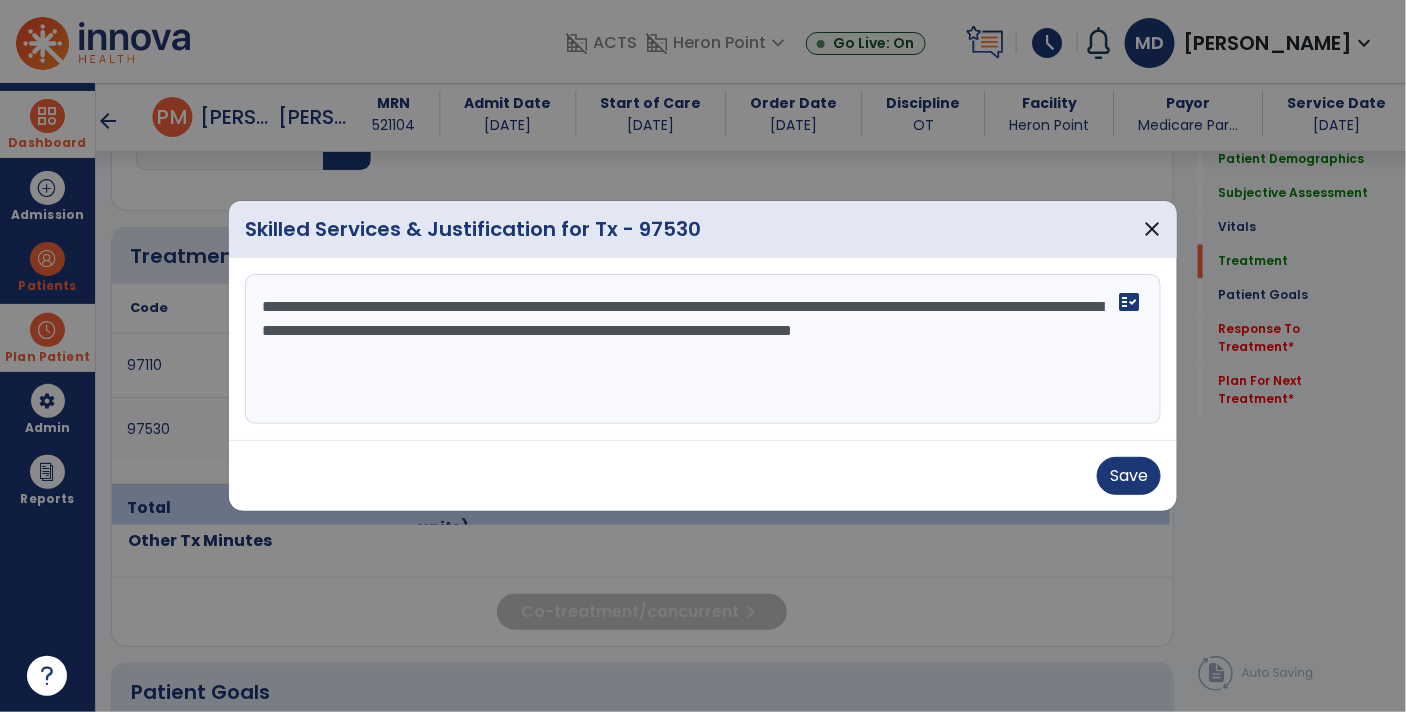 click on "**********" at bounding box center [703, 349] 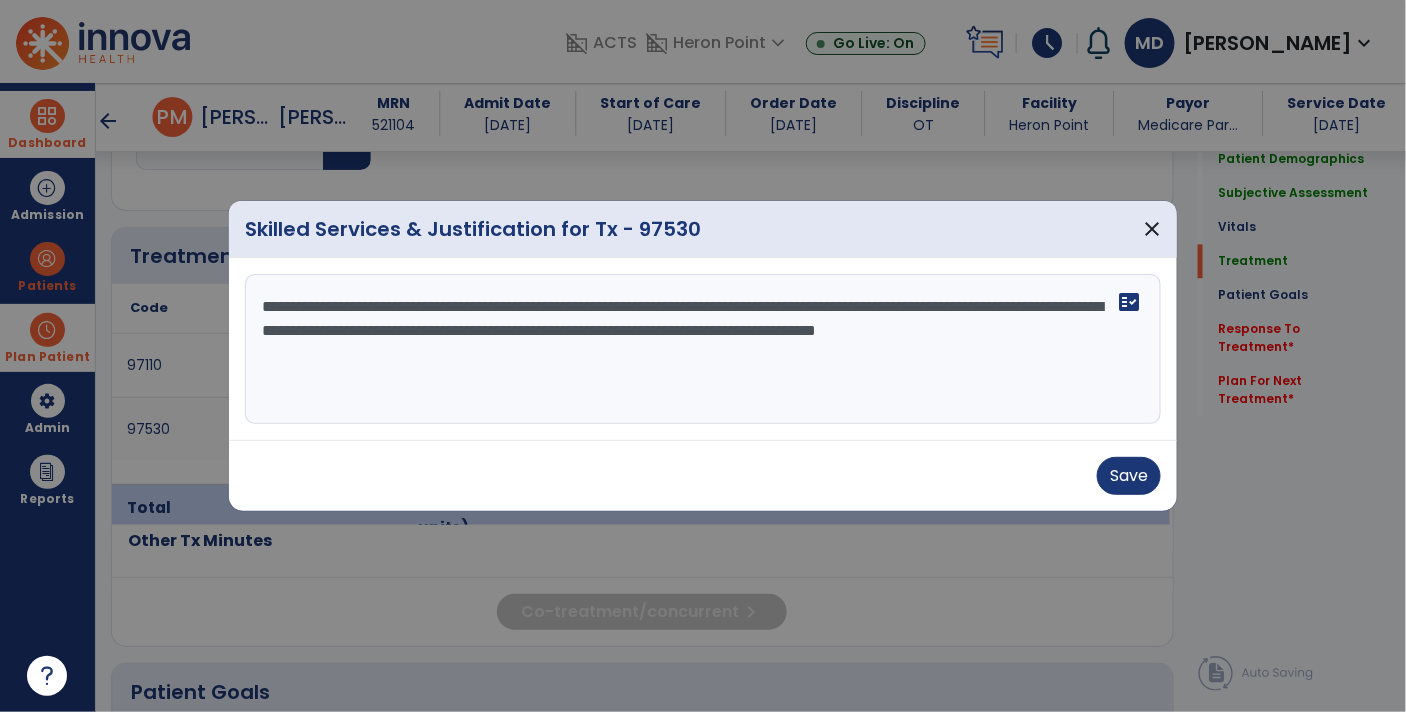 click on "**********" at bounding box center [703, 349] 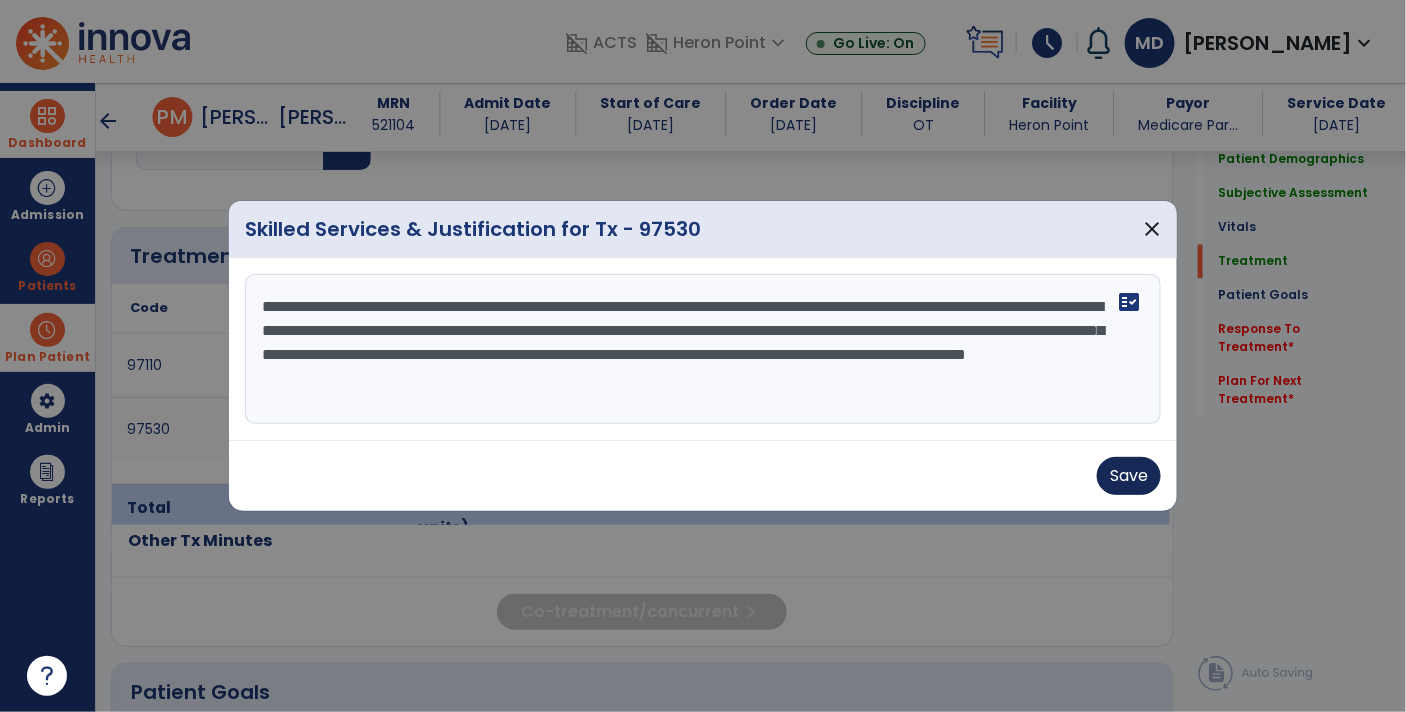 type on "**********" 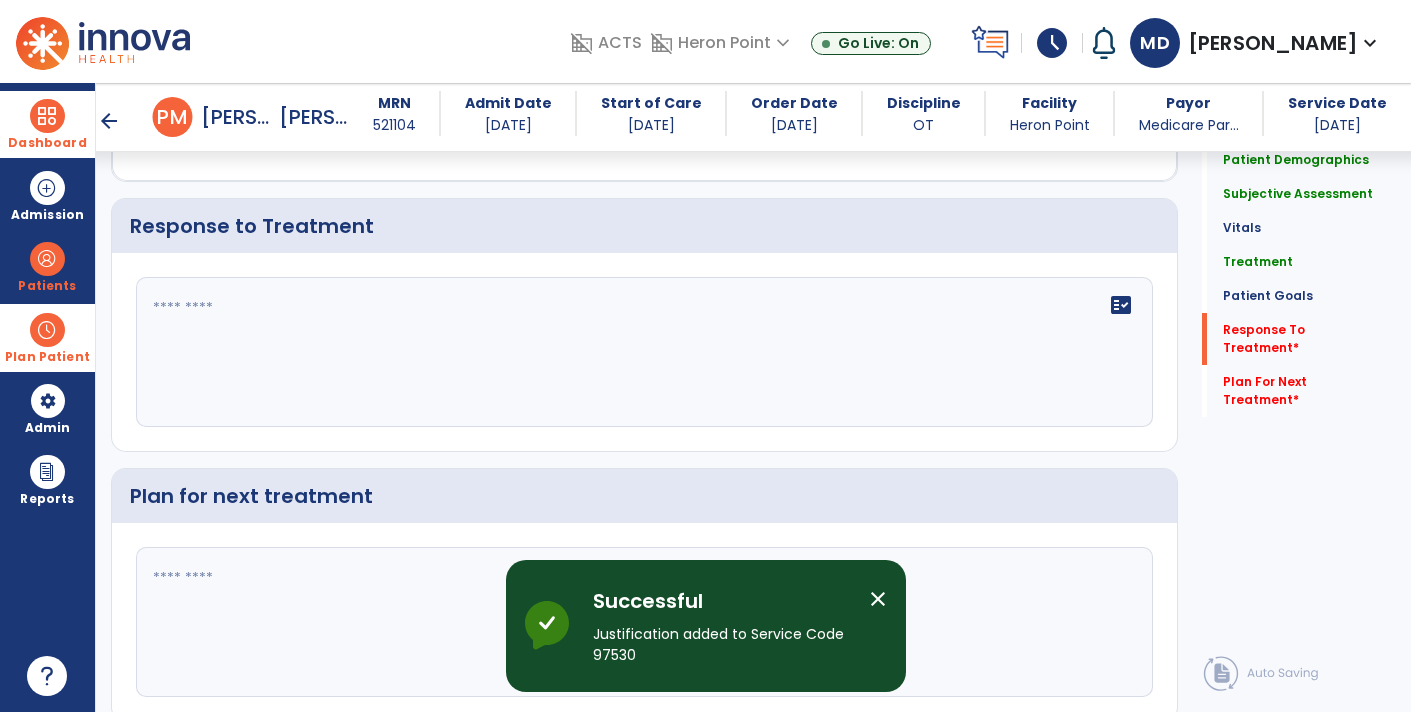 scroll, scrollTop: 2505, scrollLeft: 0, axis: vertical 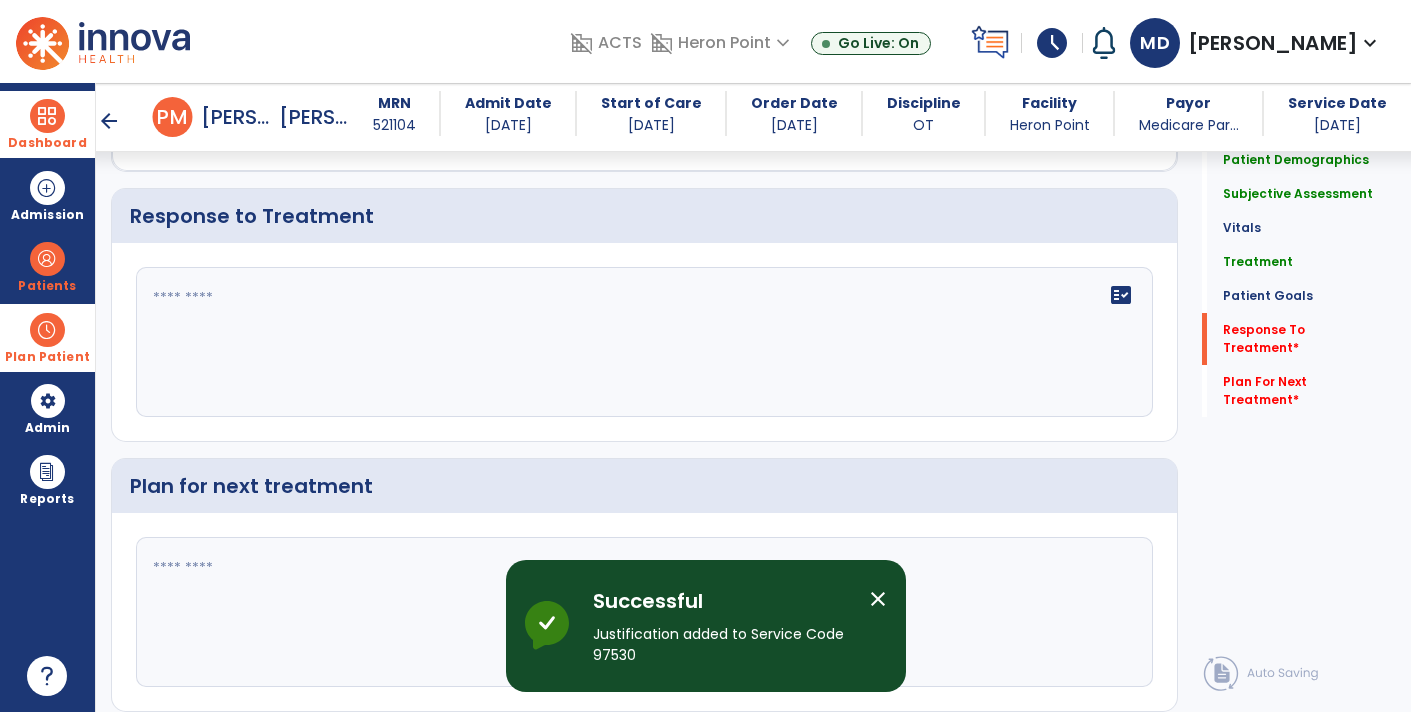 click 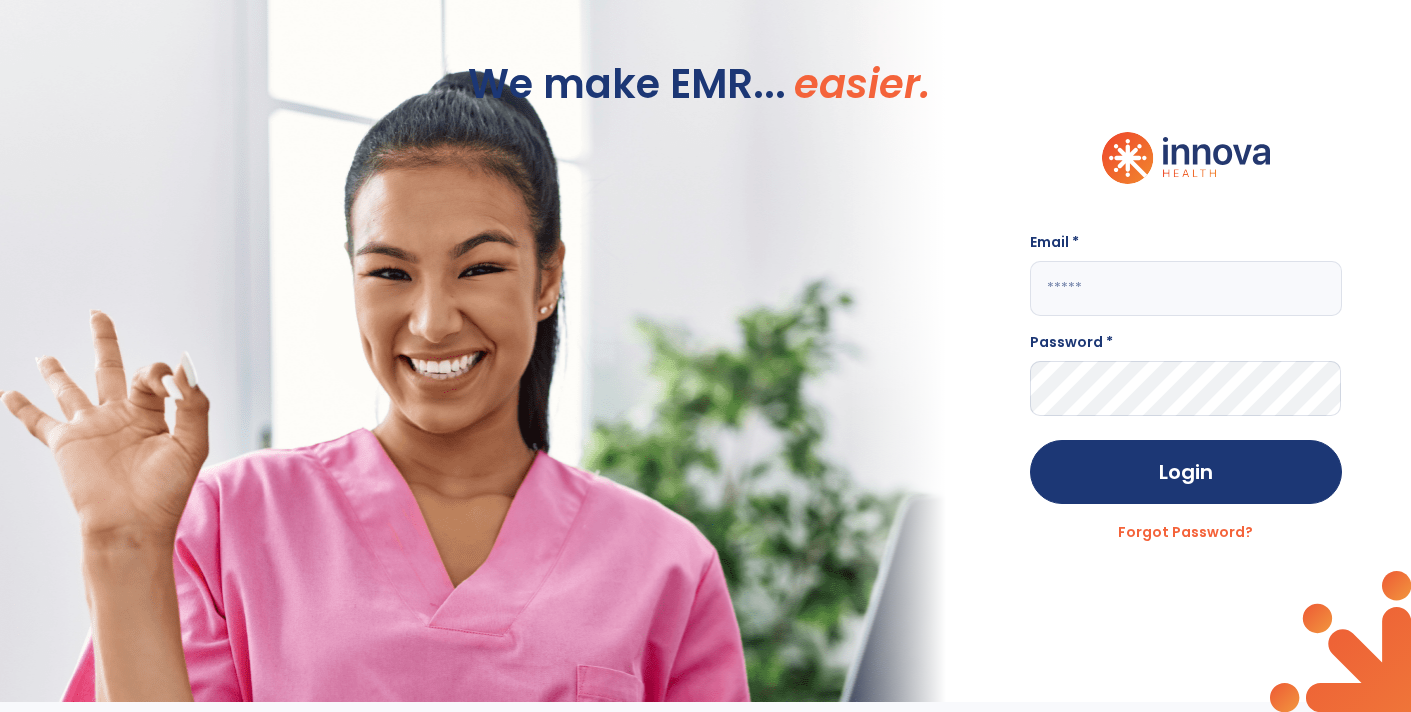 scroll, scrollTop: 0, scrollLeft: 0, axis: both 